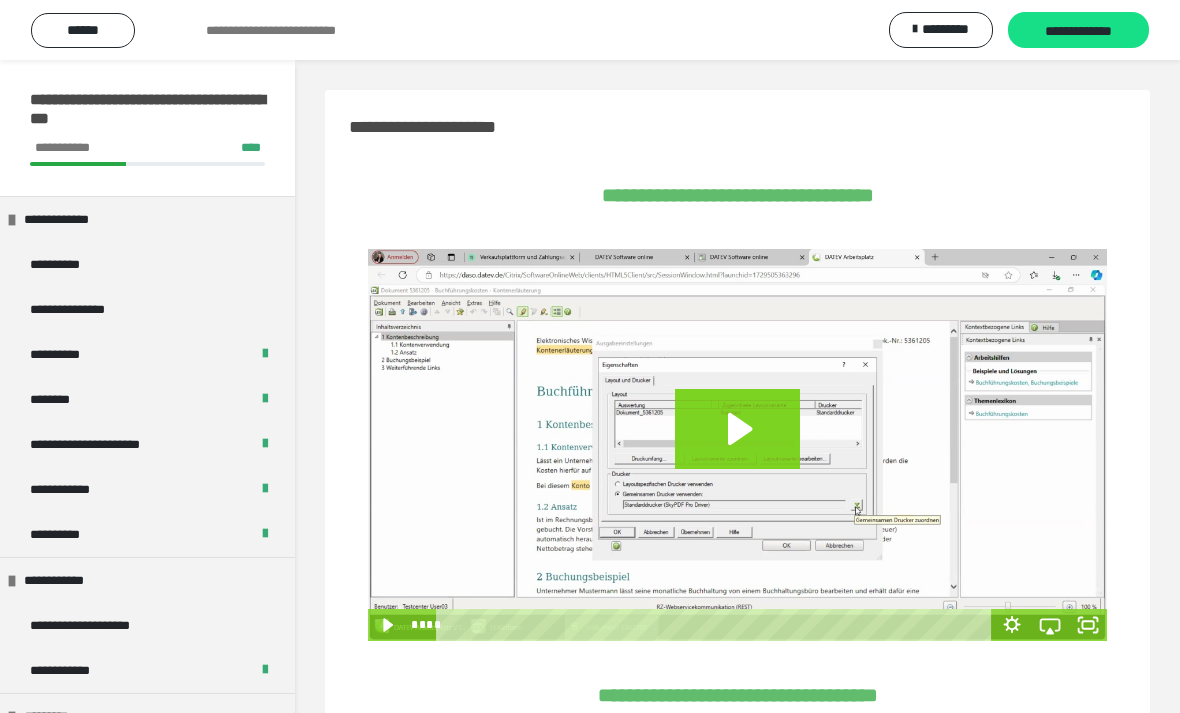 scroll, scrollTop: 85, scrollLeft: 0, axis: vertical 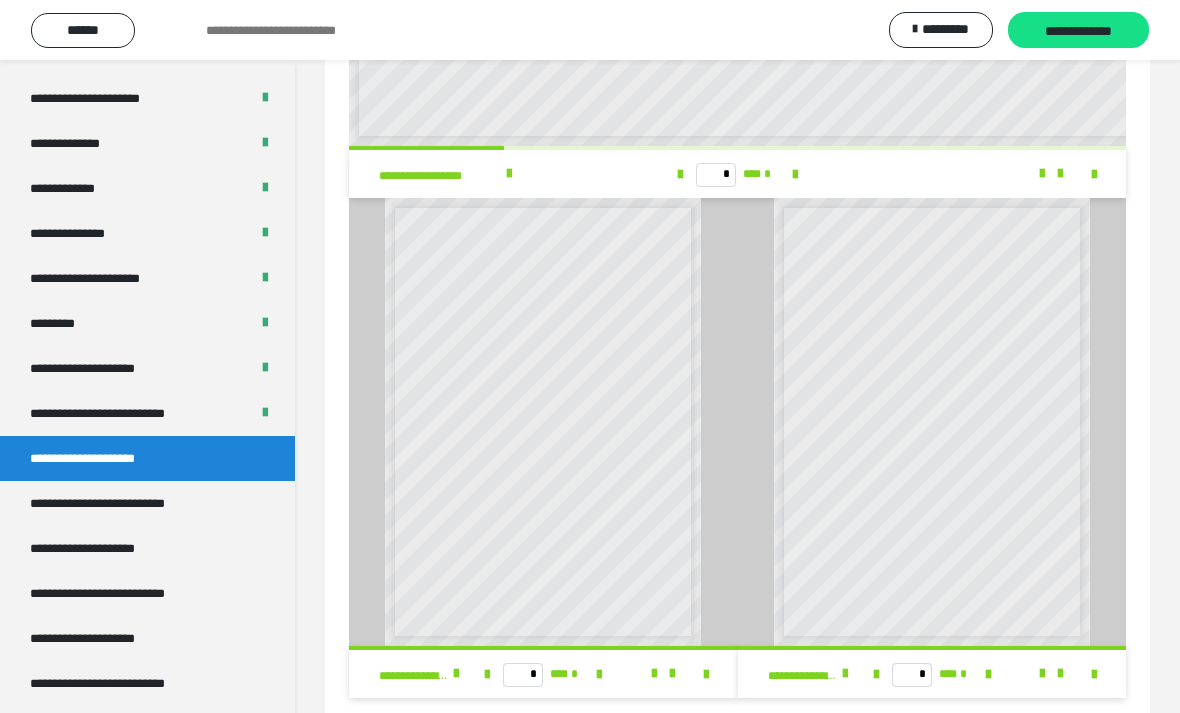 click on "**********" at bounding box center [147, 503] 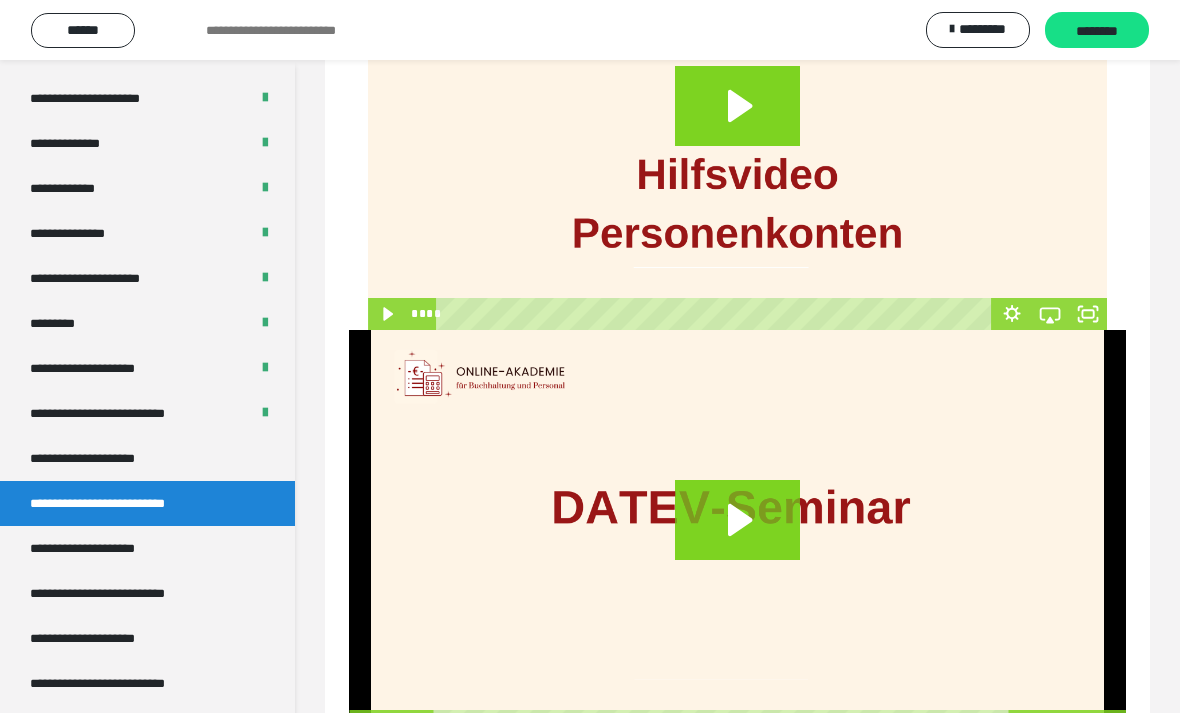 scroll, scrollTop: 908, scrollLeft: 0, axis: vertical 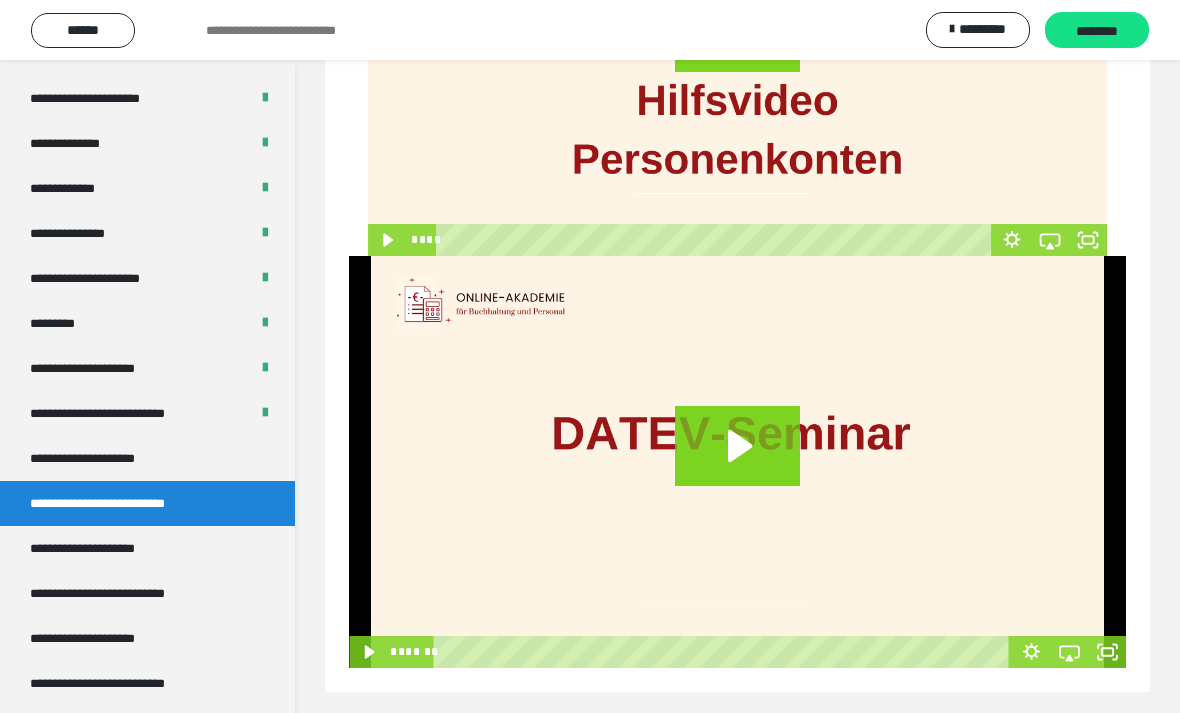 click 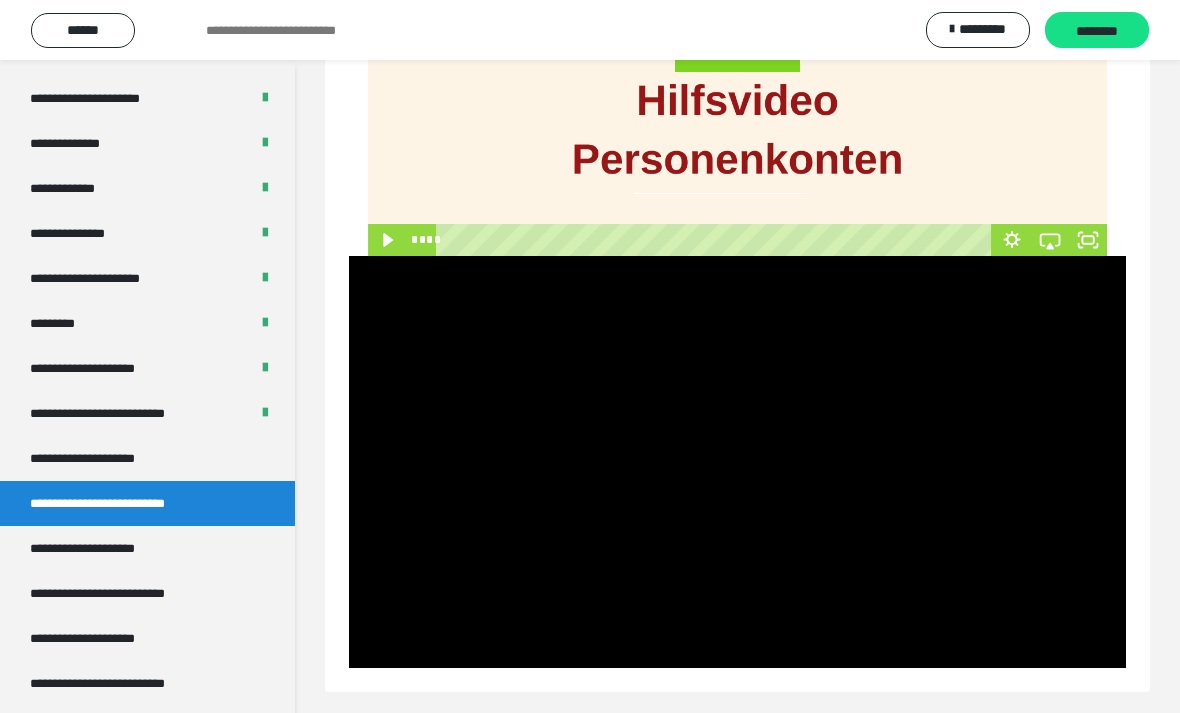 click at bounding box center [737, 462] 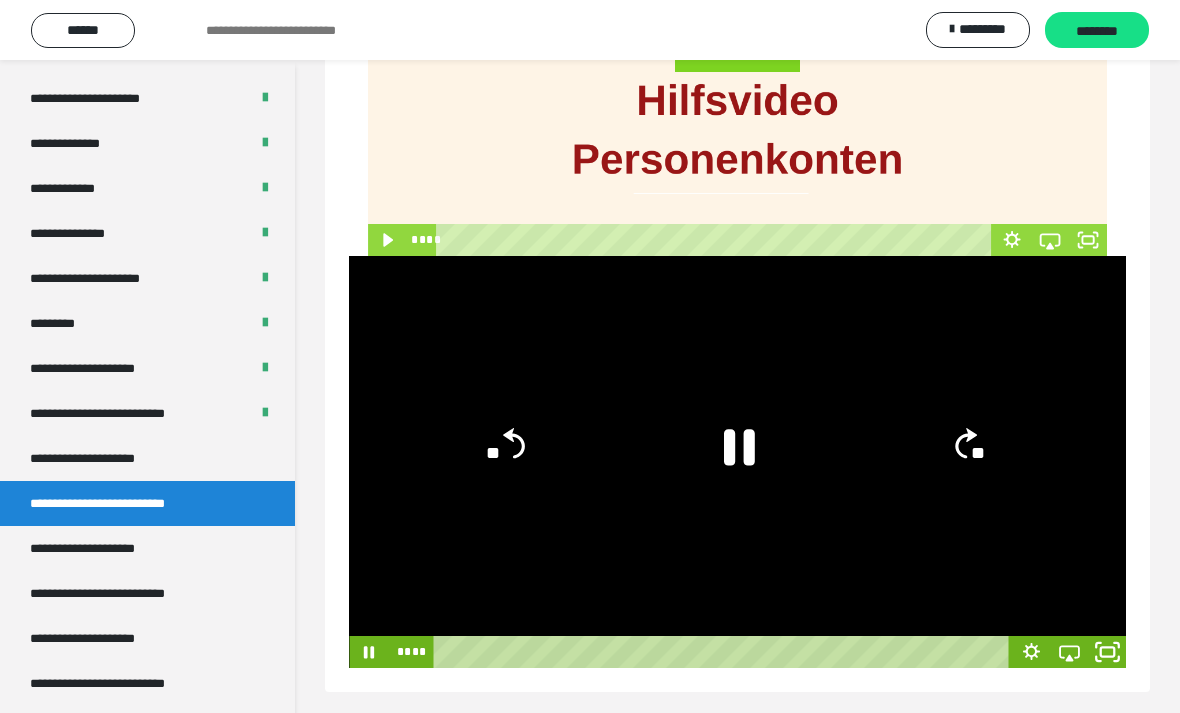 click 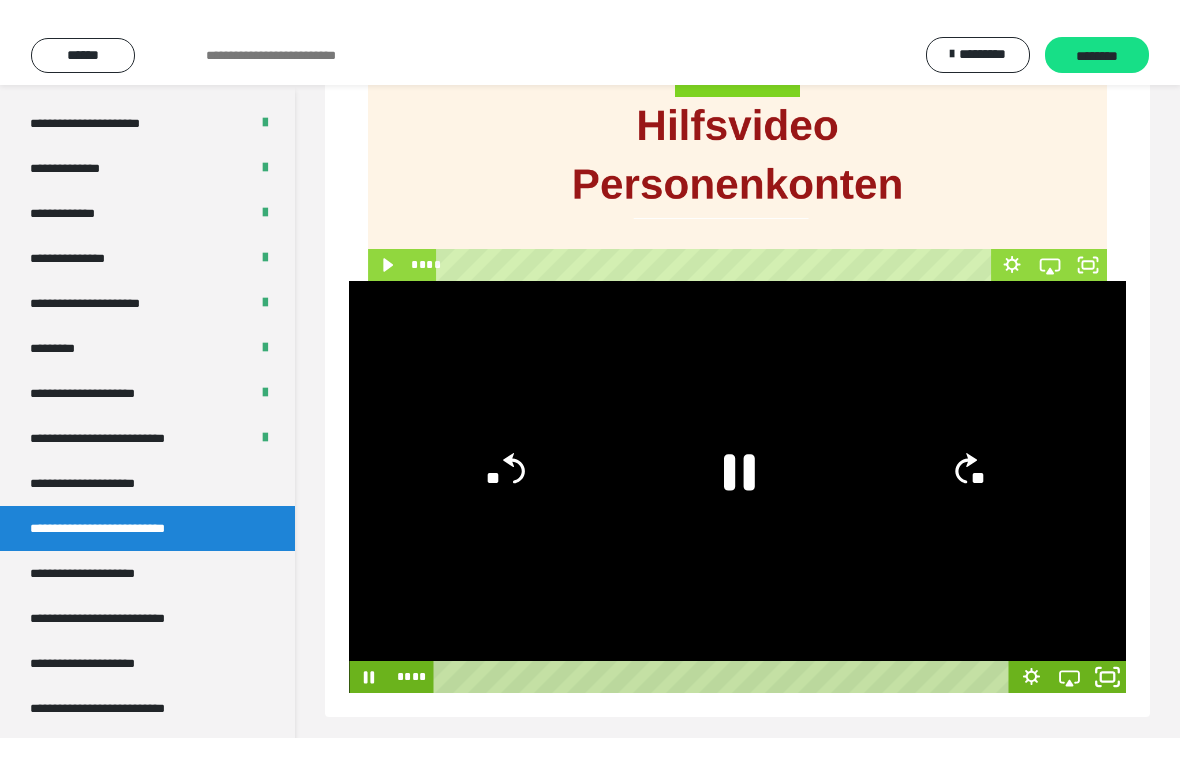 scroll, scrollTop: 24, scrollLeft: 0, axis: vertical 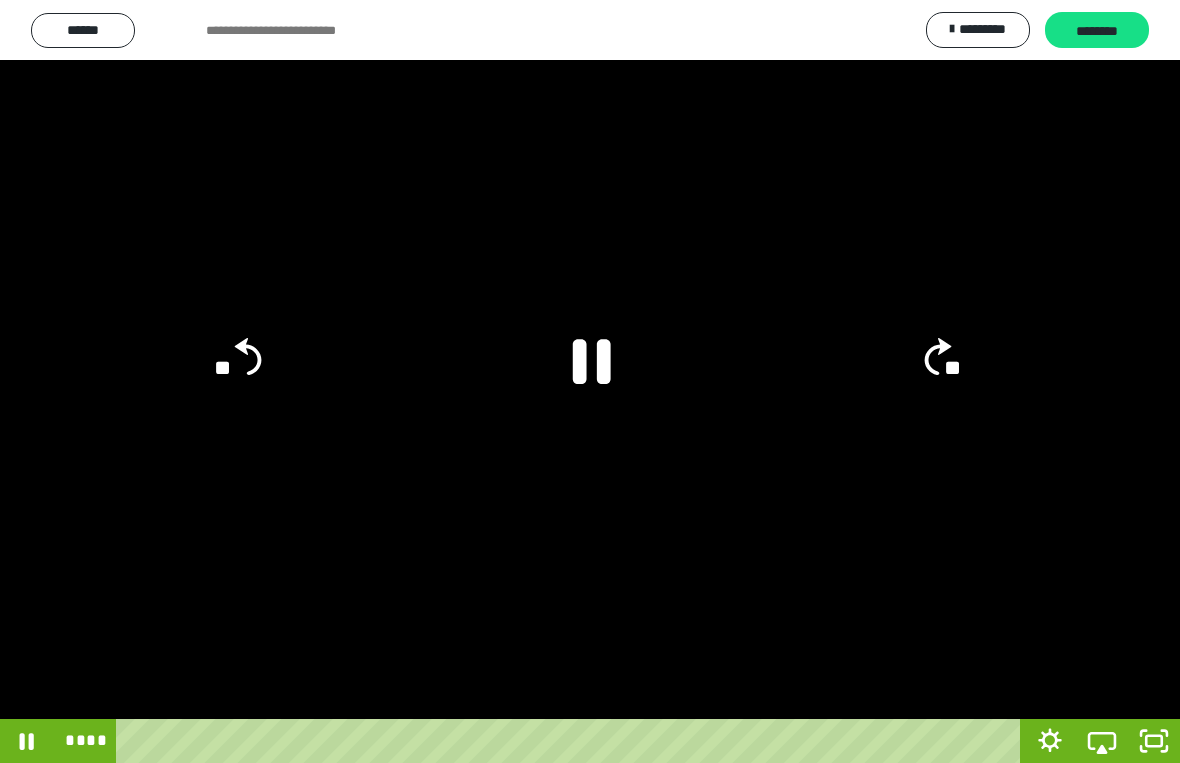 click 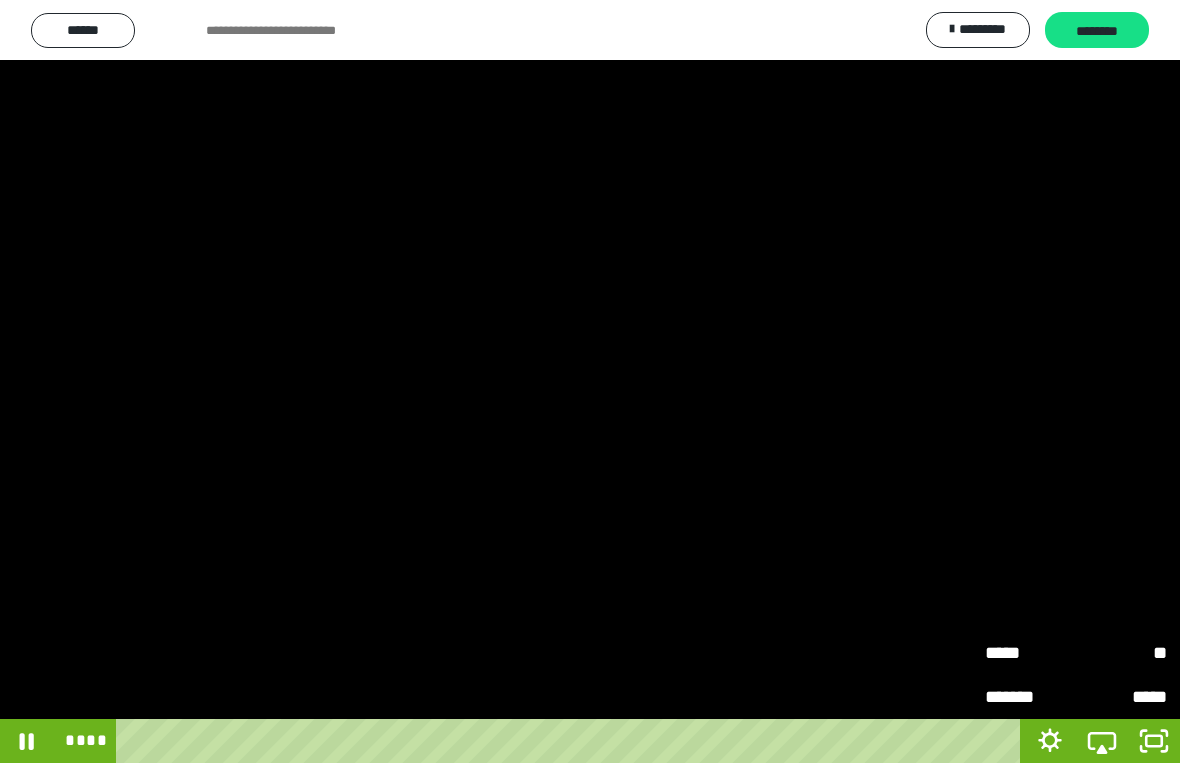click on "**" at bounding box center (1121, 651) 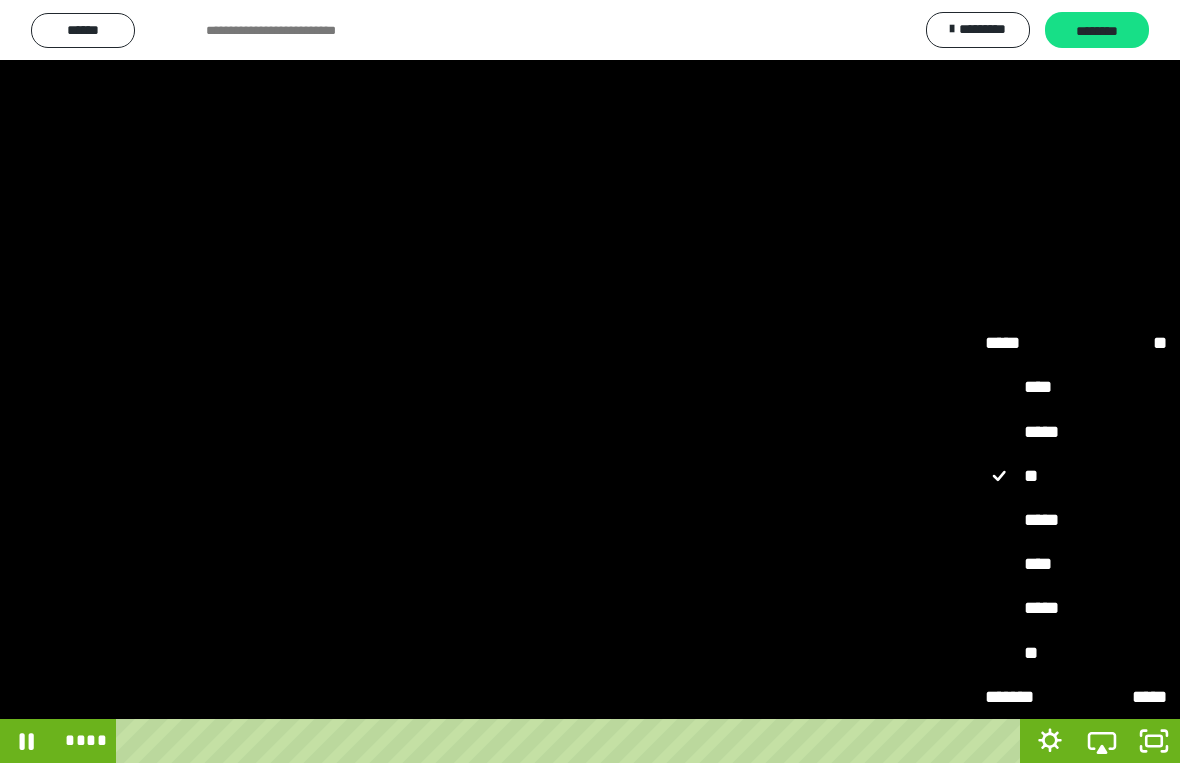 click on "*****" at bounding box center [1076, 520] 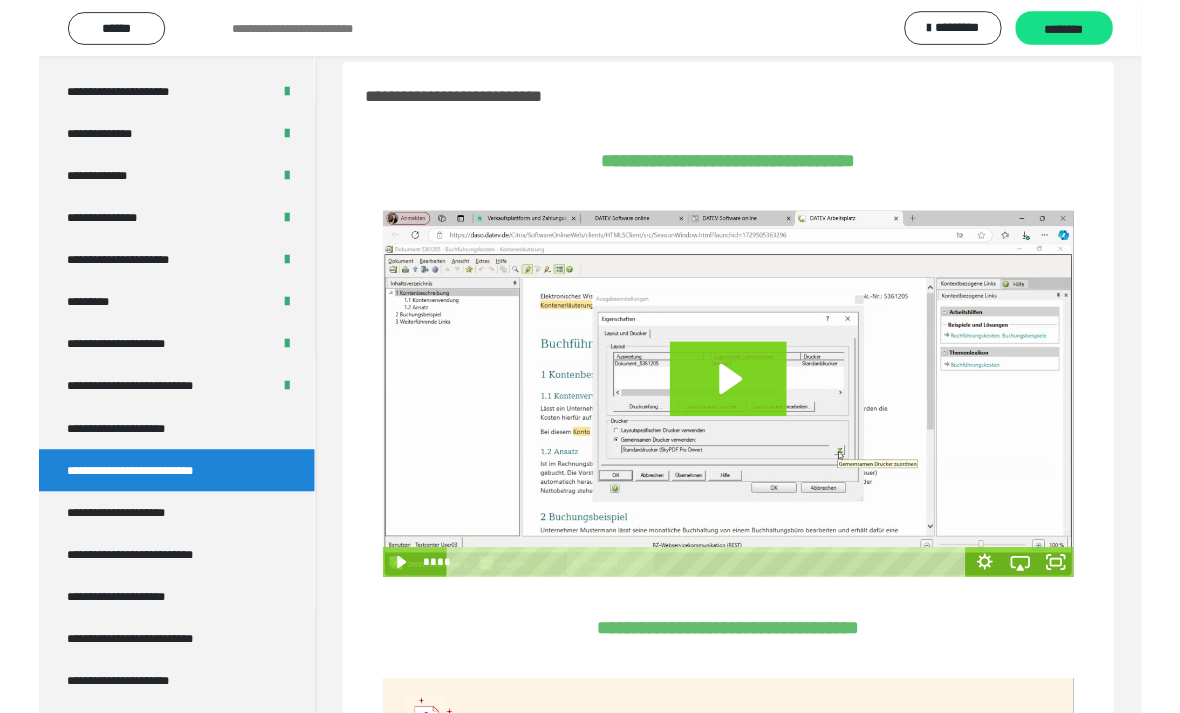 scroll, scrollTop: 947, scrollLeft: 0, axis: vertical 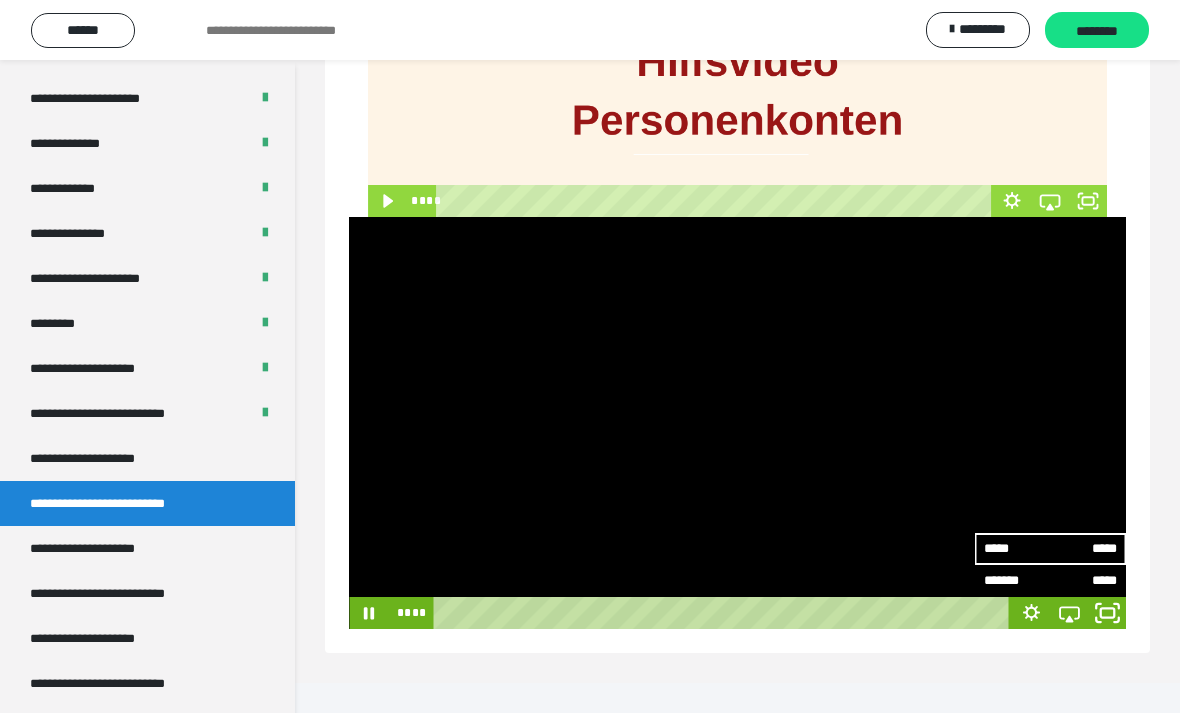 click 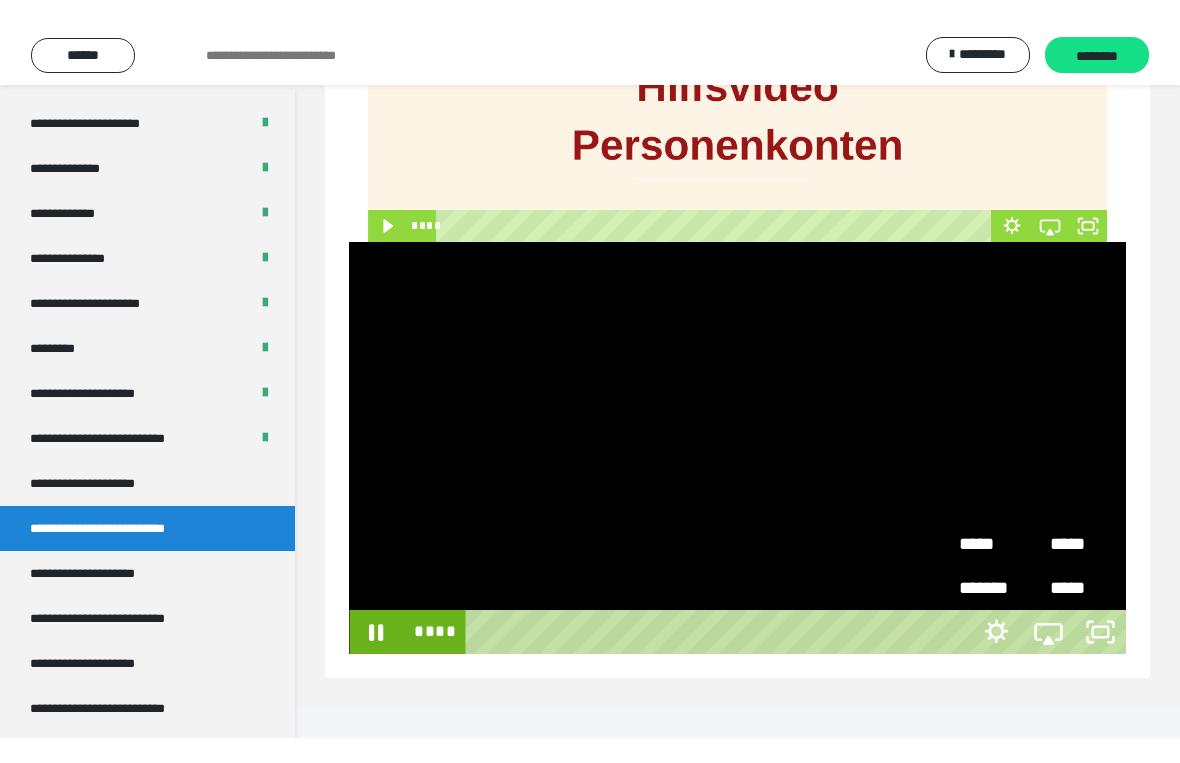 scroll, scrollTop: 24, scrollLeft: 0, axis: vertical 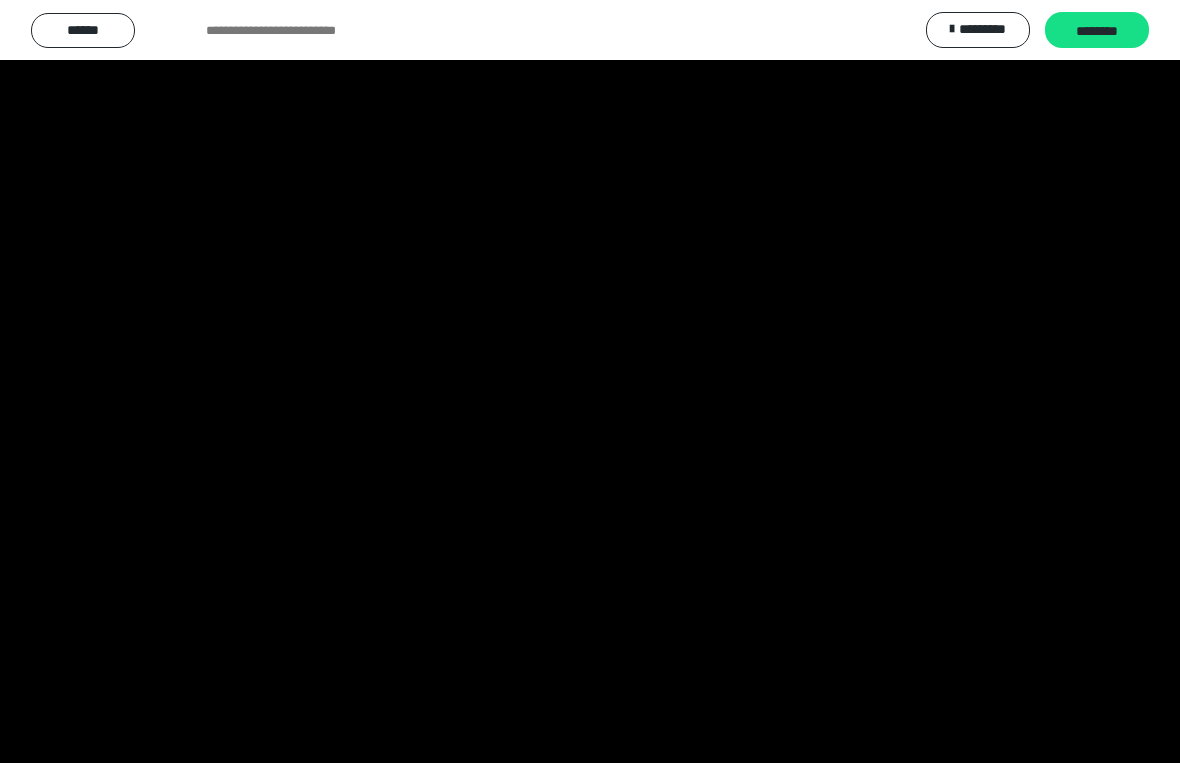 click at bounding box center (590, 381) 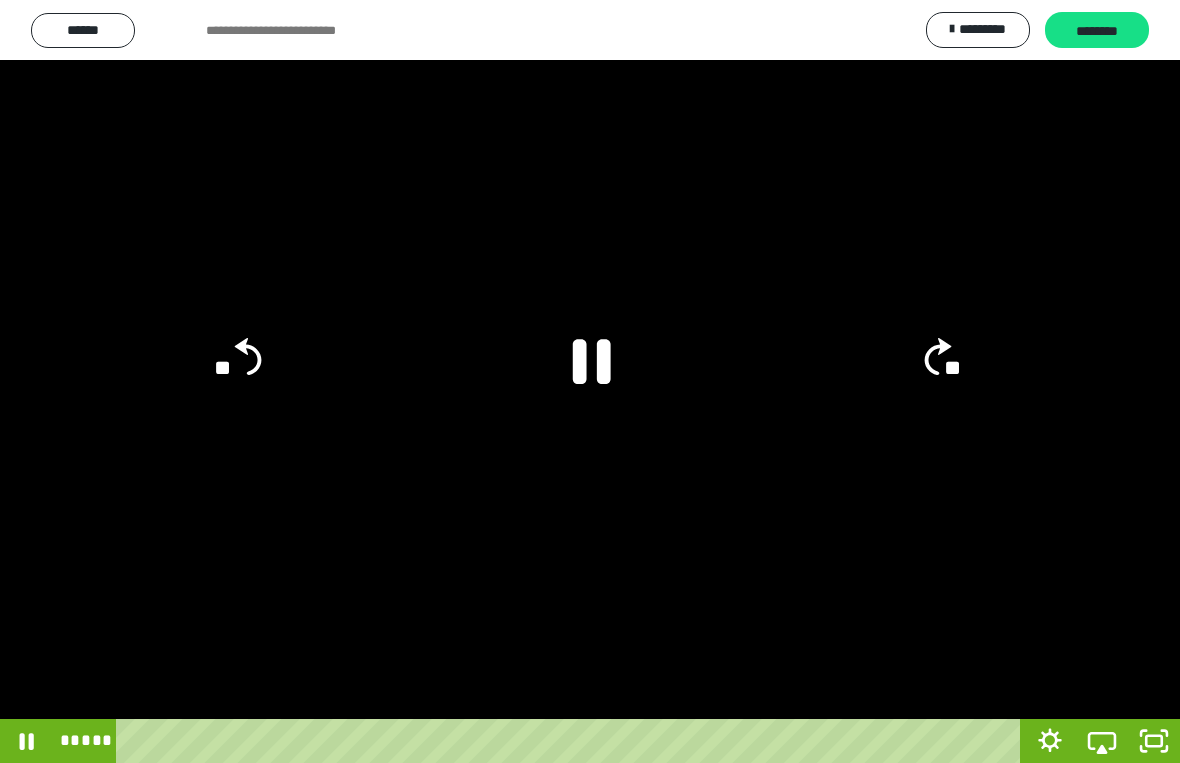 click 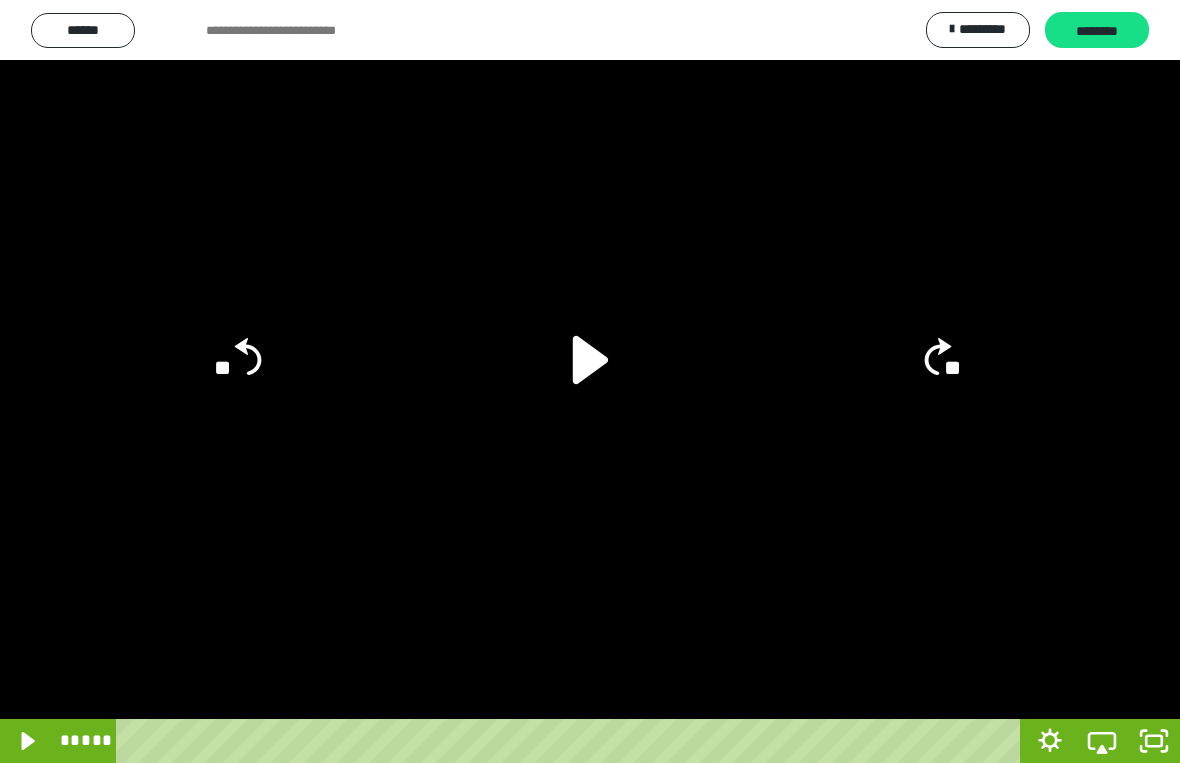 click 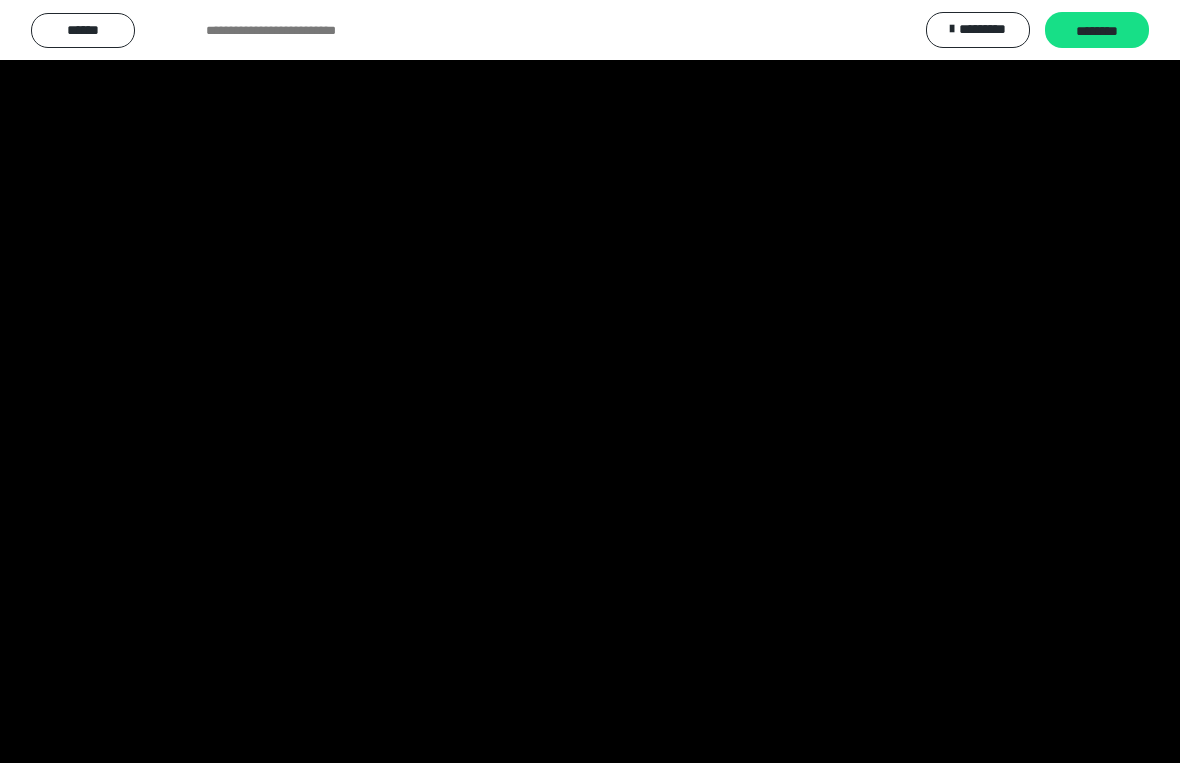 click at bounding box center [590, 381] 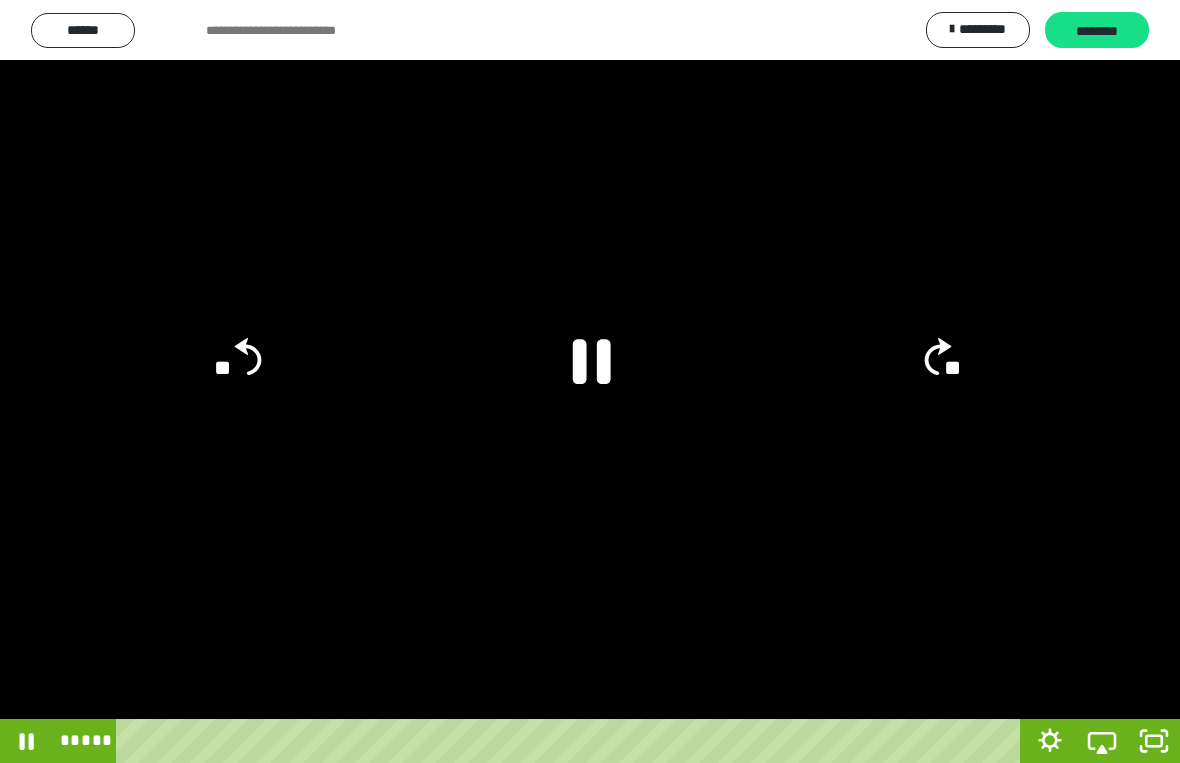 click on "**" 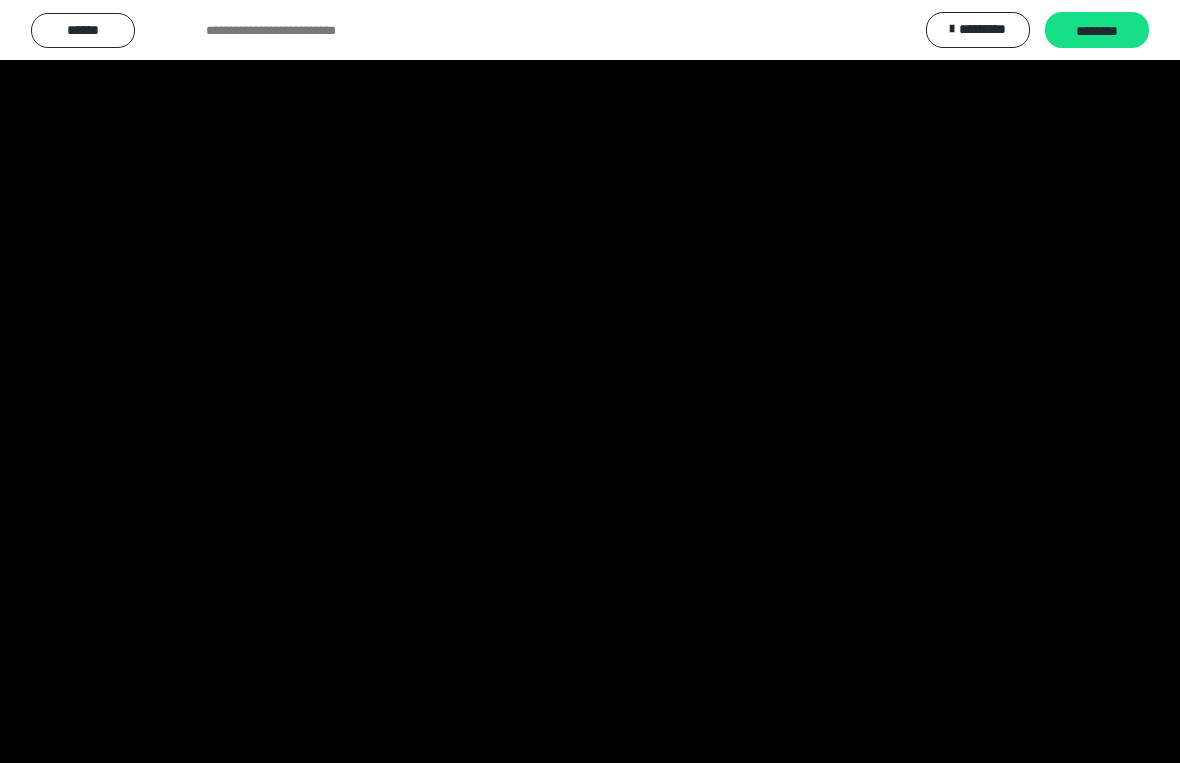 click at bounding box center (590, 381) 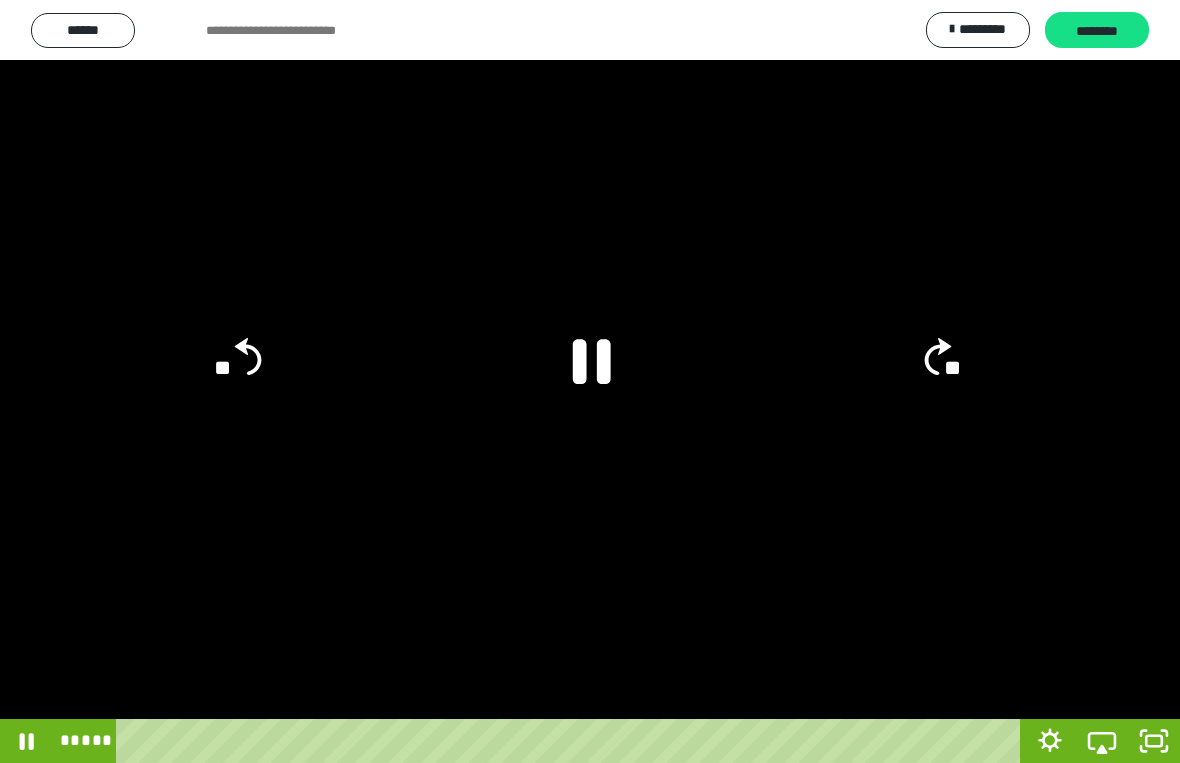 click 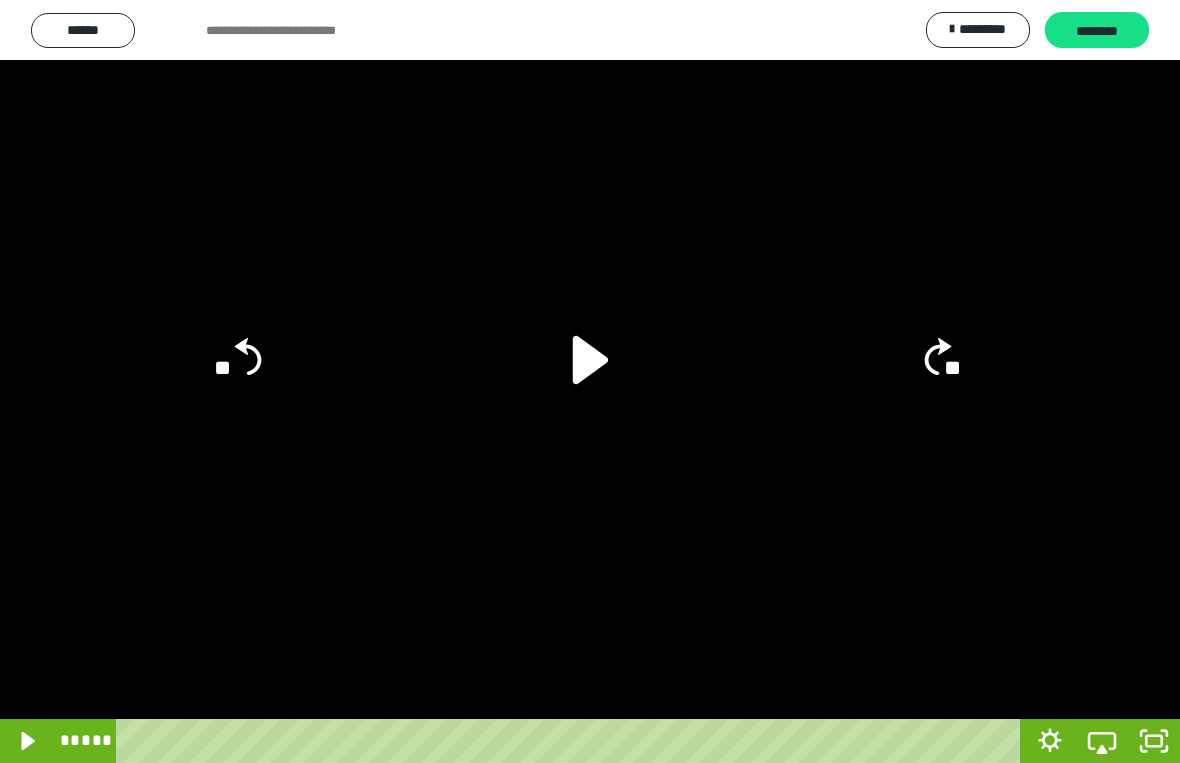 click 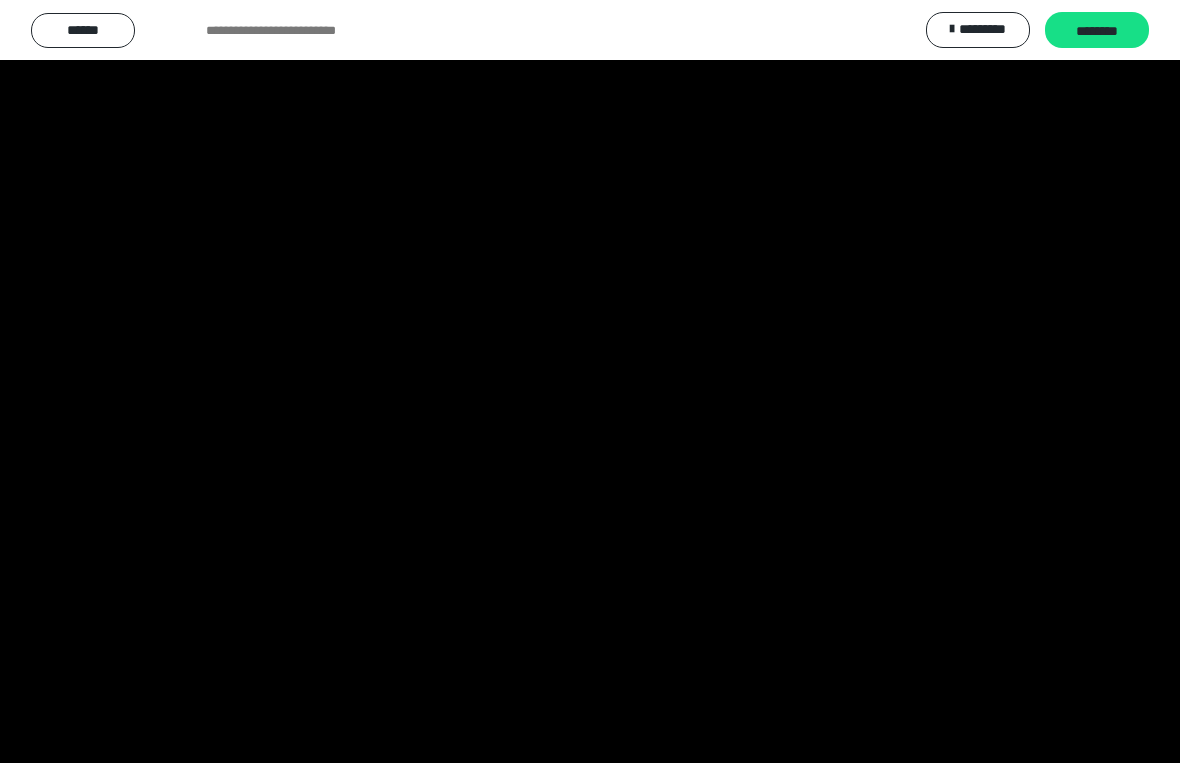 click at bounding box center (590, 381) 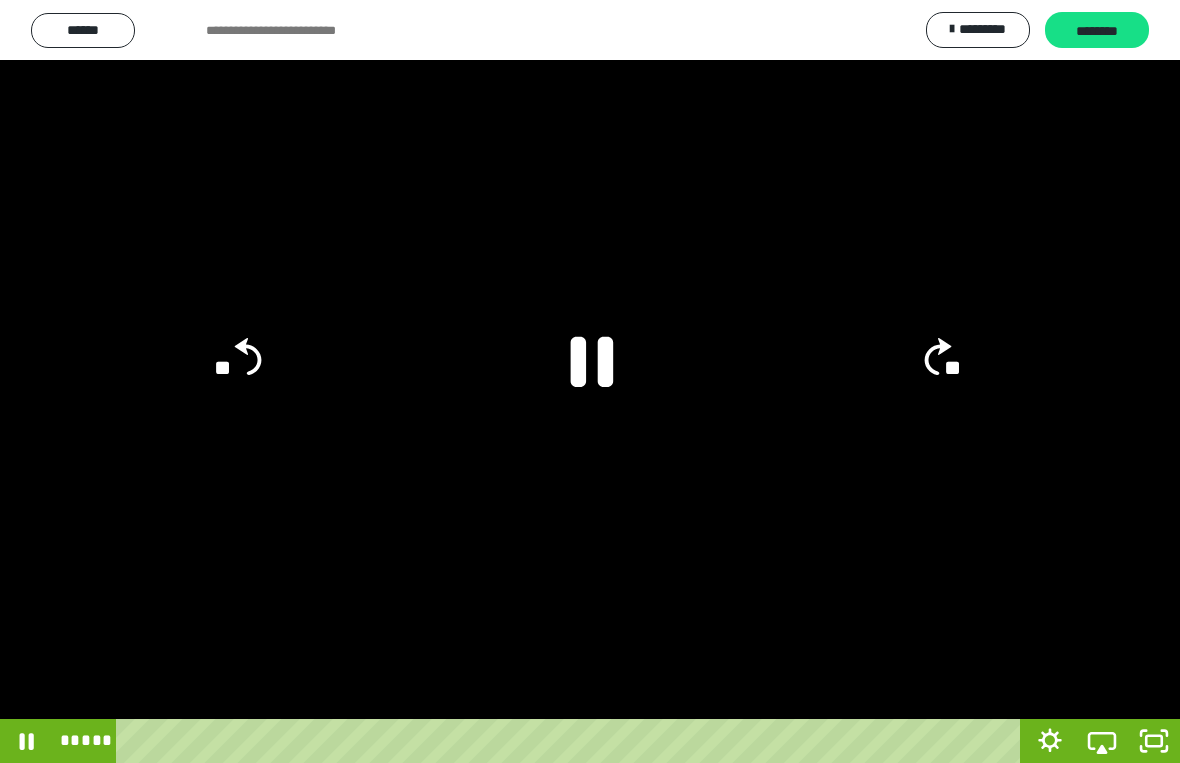 click 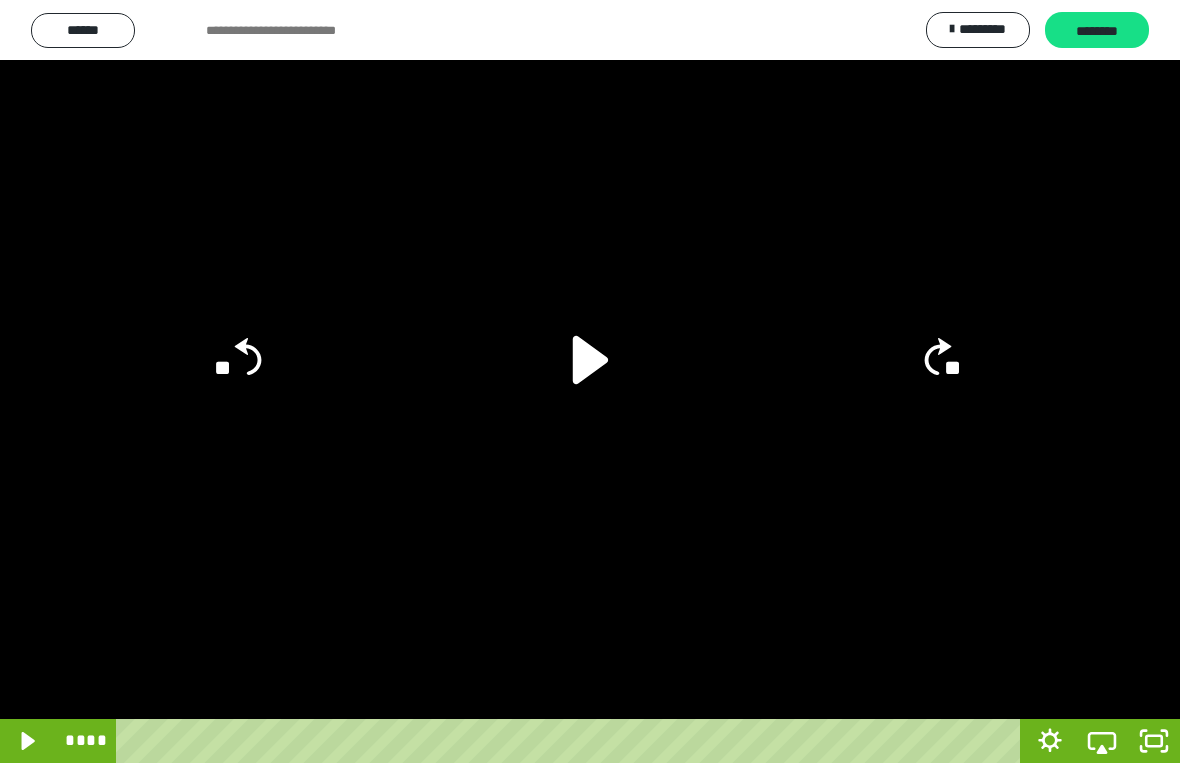 click 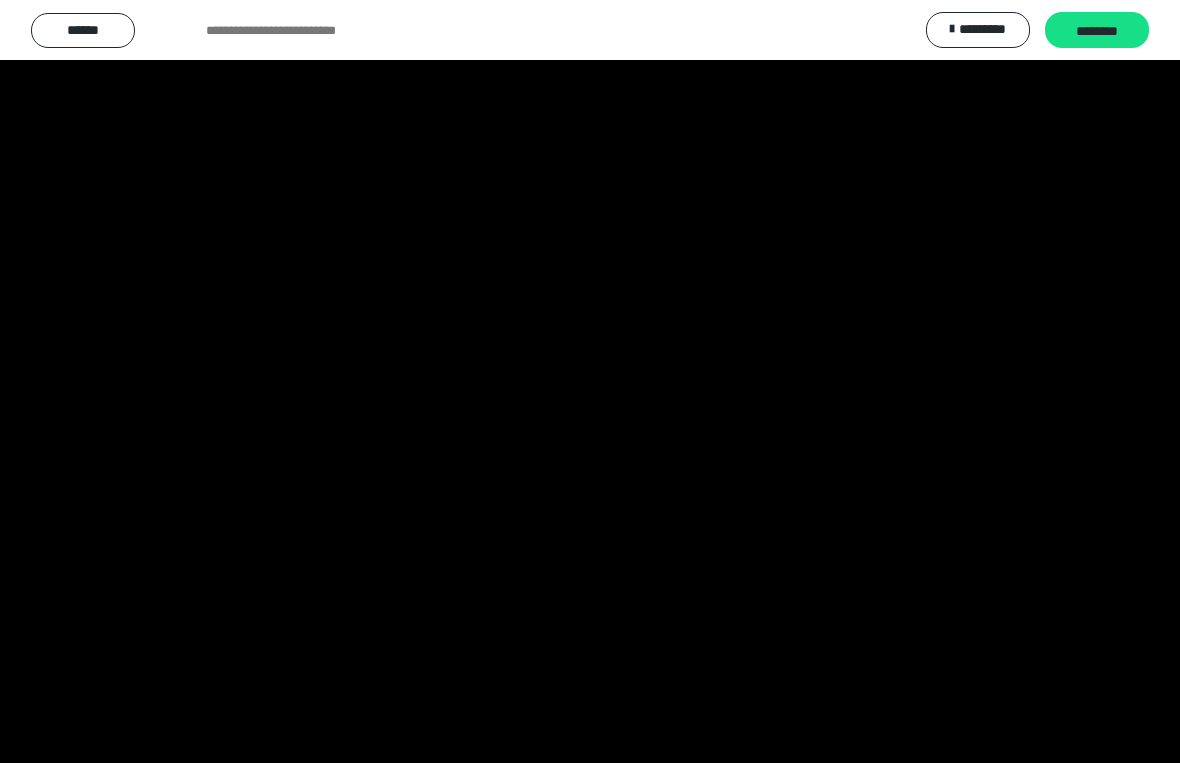click at bounding box center (590, 381) 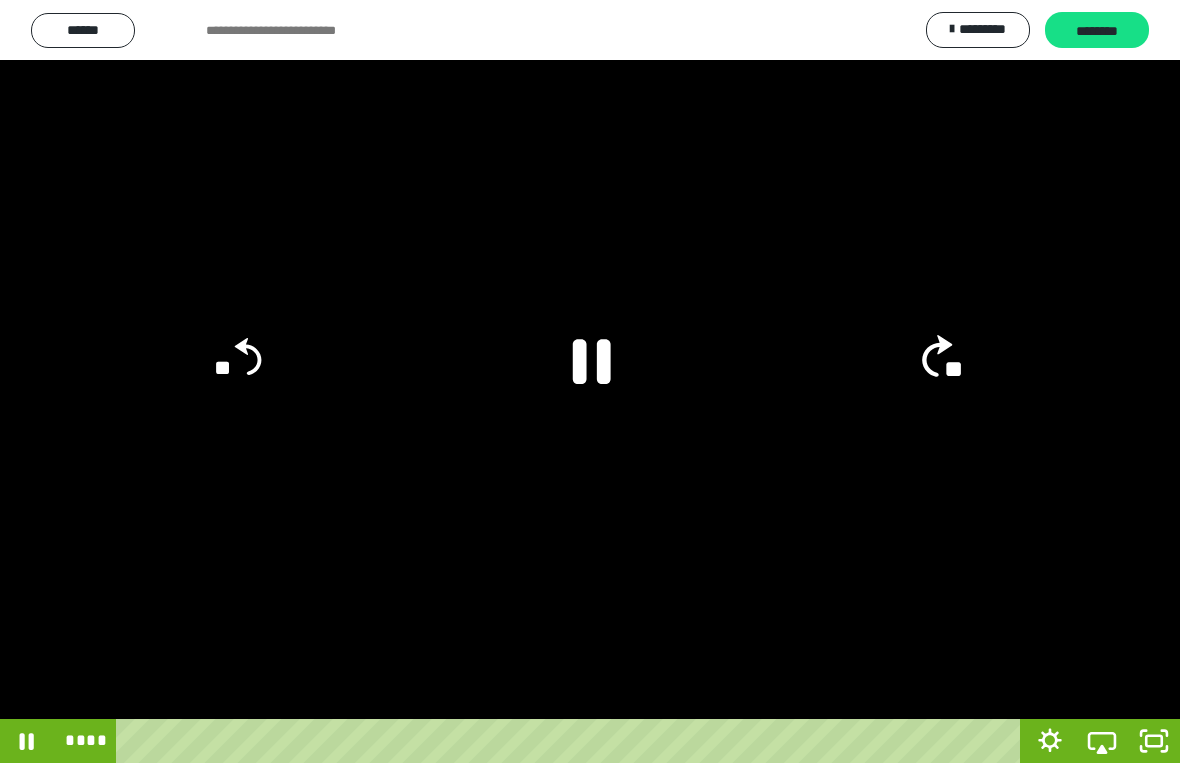 click on "**" 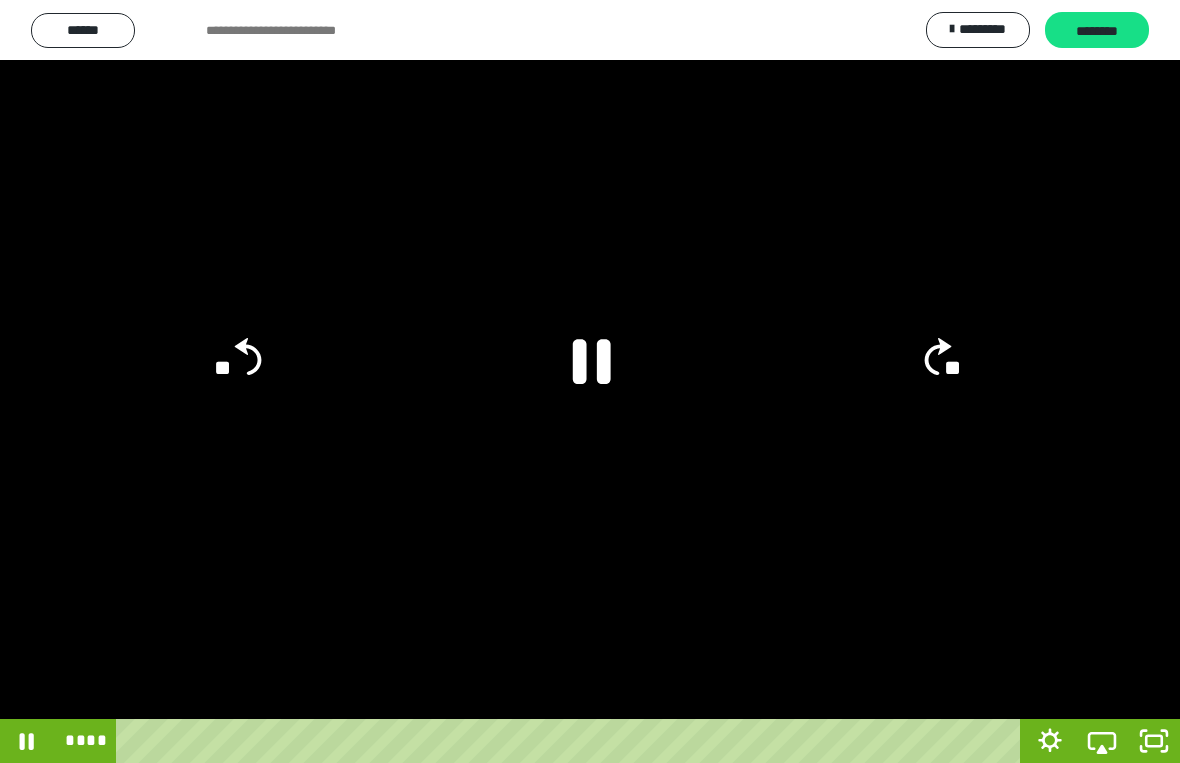 click on "**" 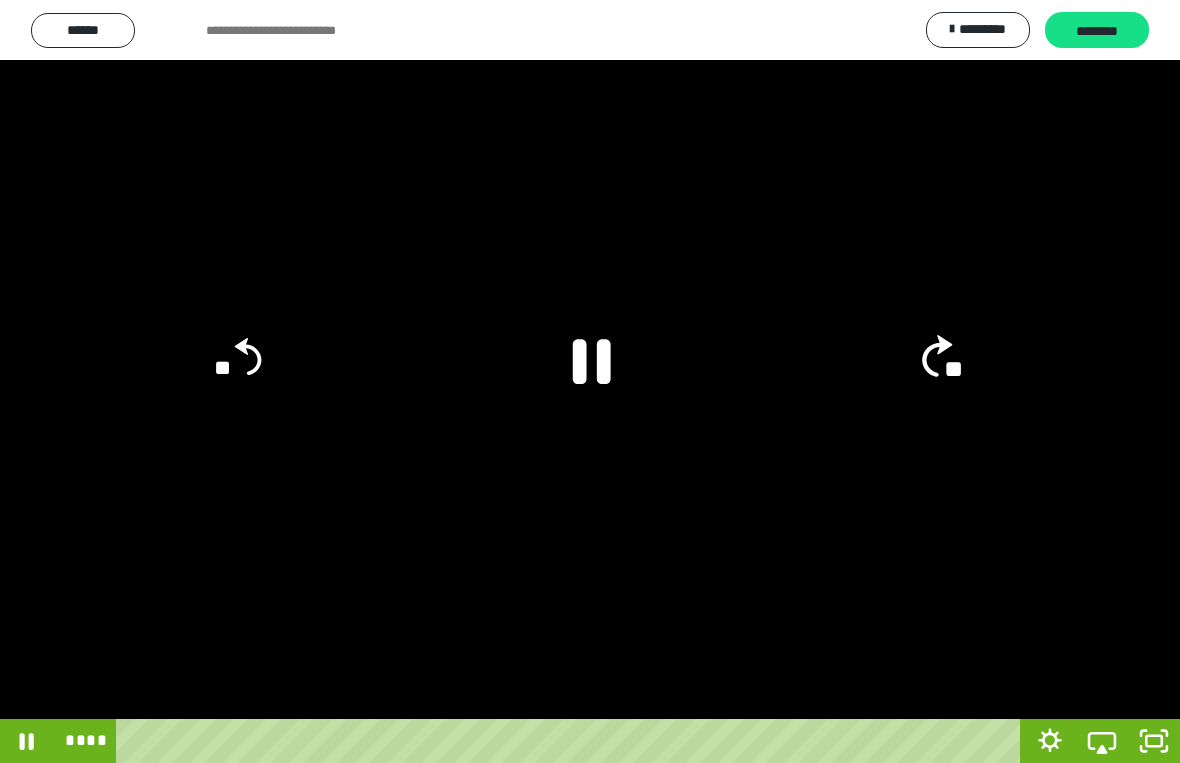 click on "**" 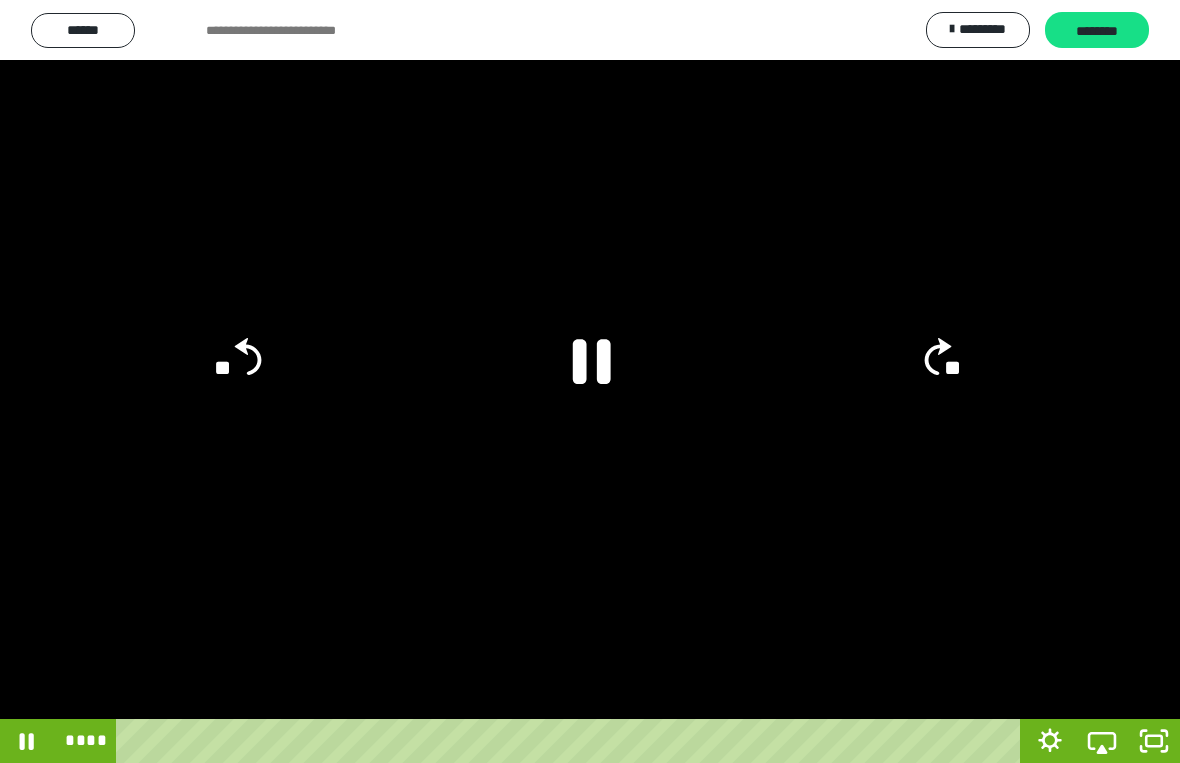 click on "**" 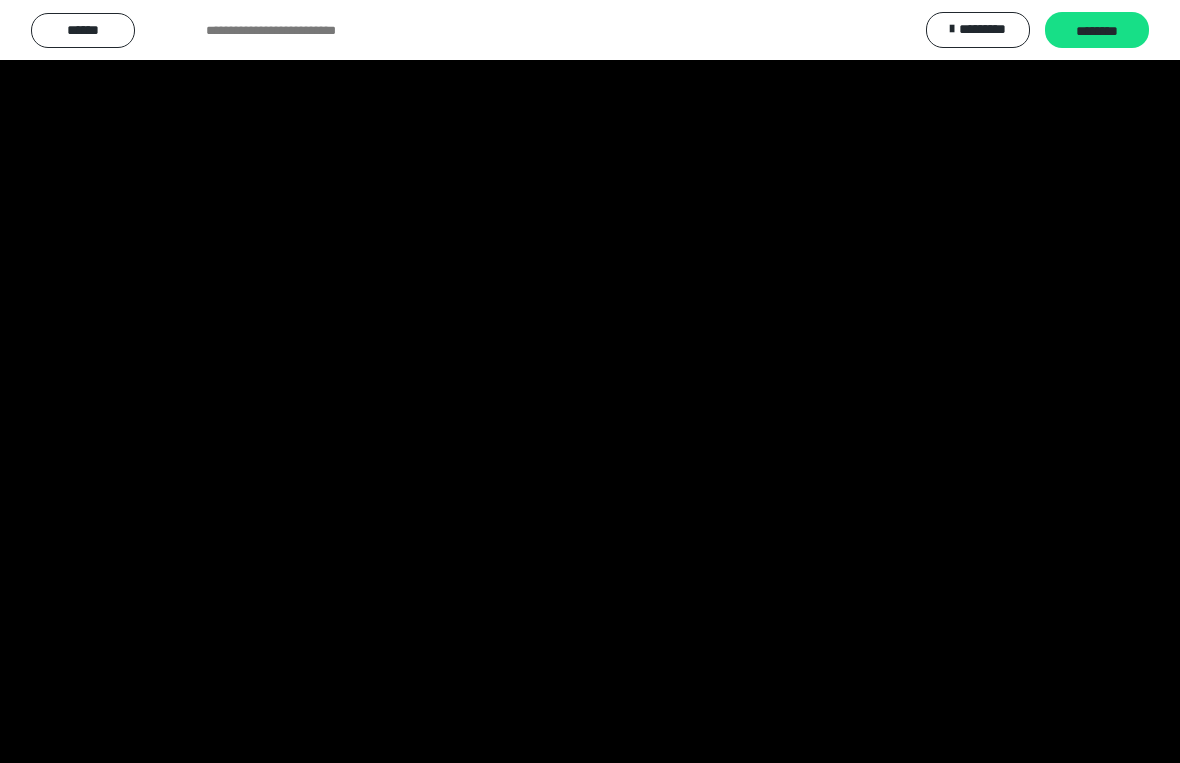 click at bounding box center (590, 381) 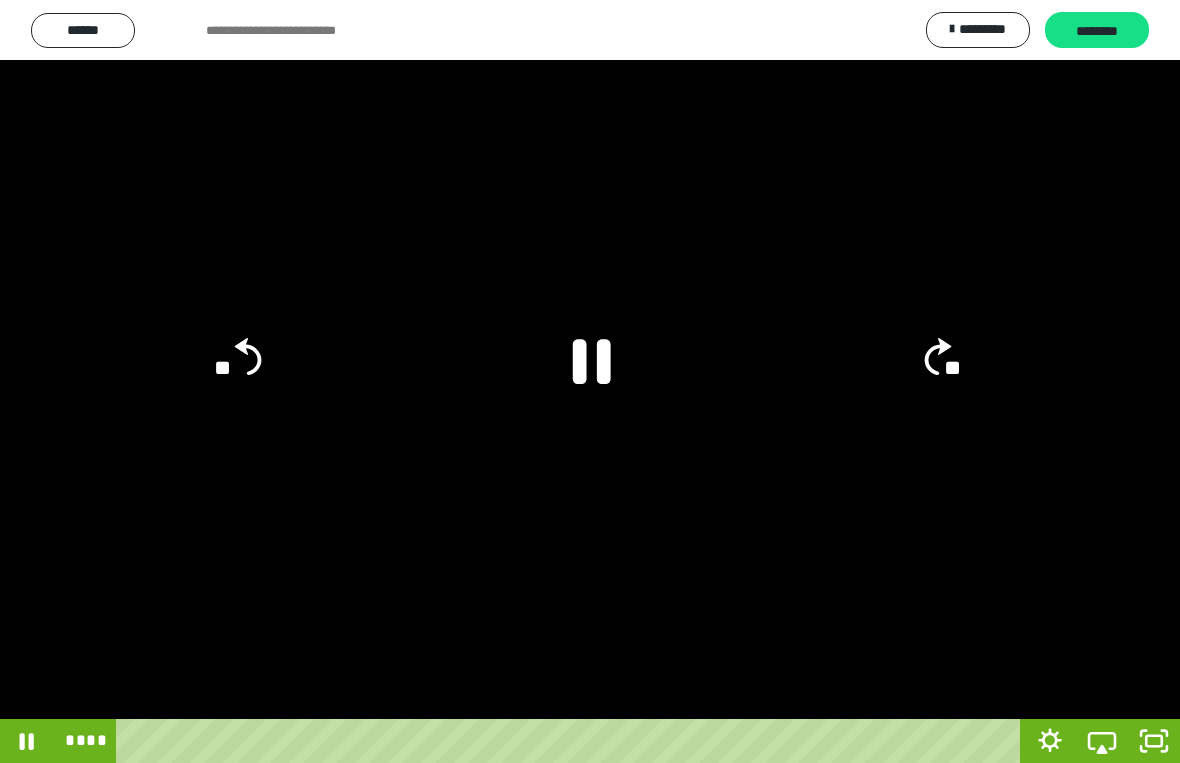 click on "**" 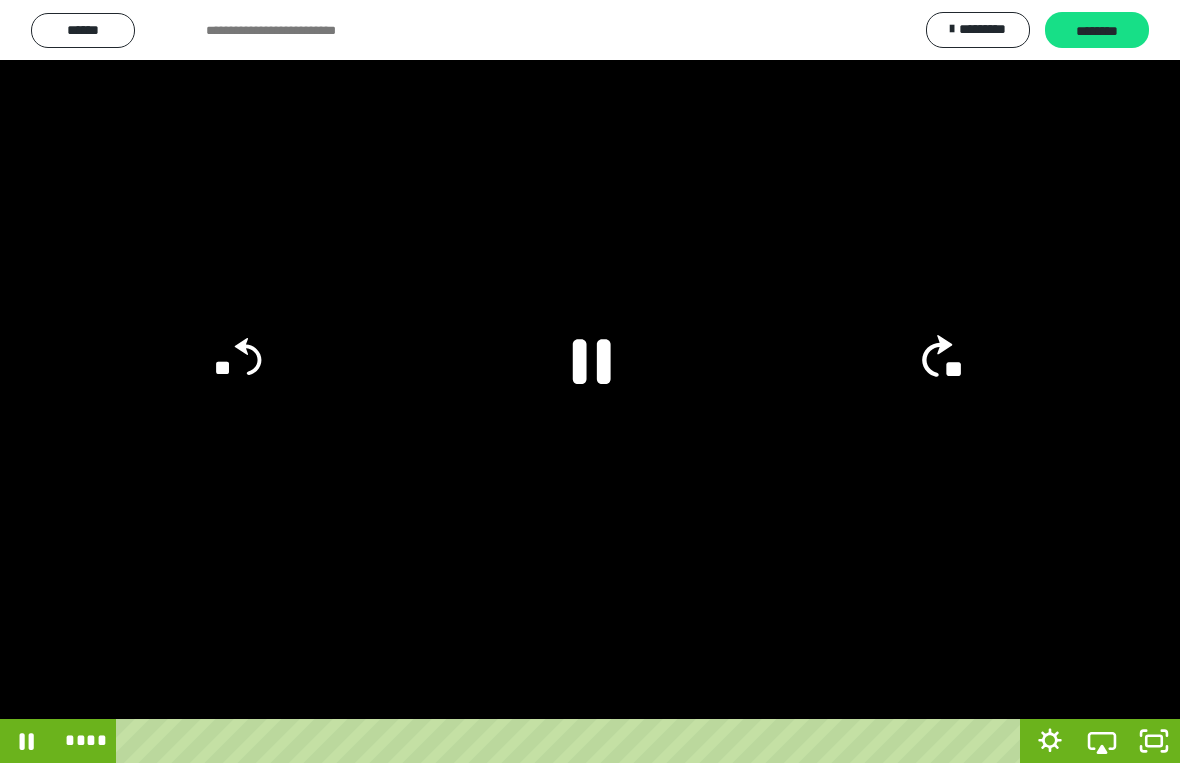 click on "**" 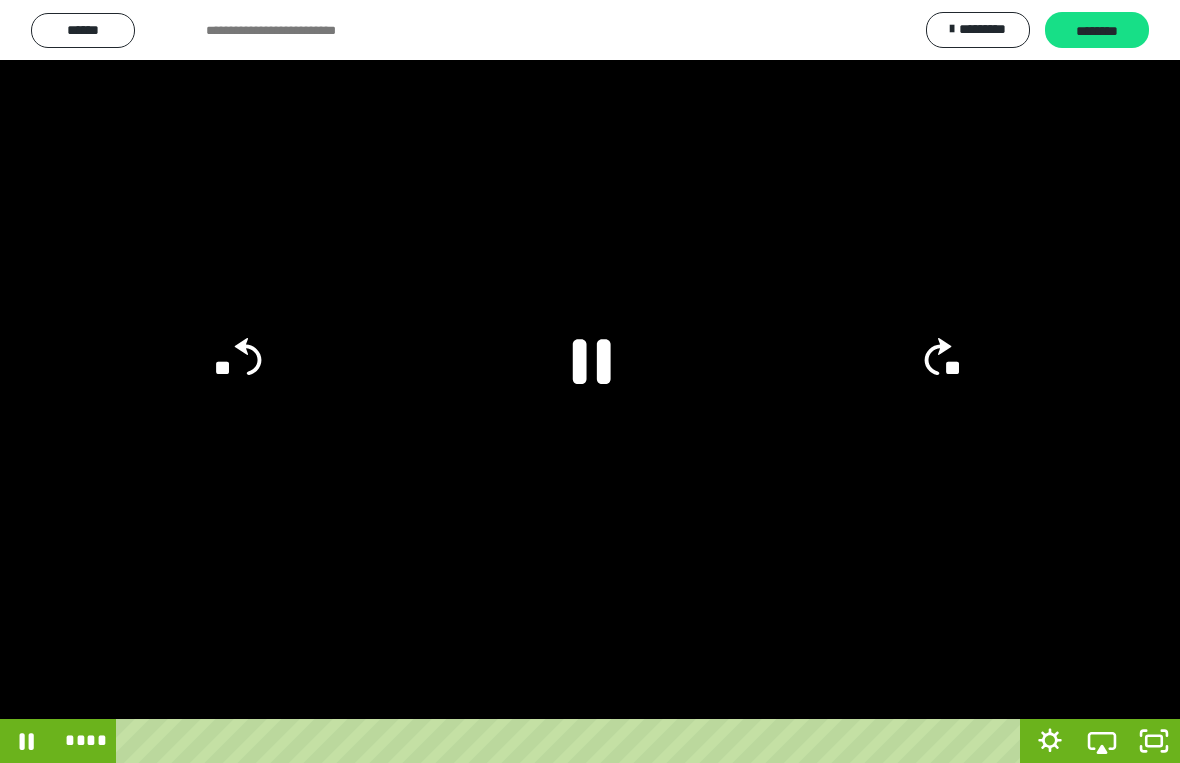 click on "**" 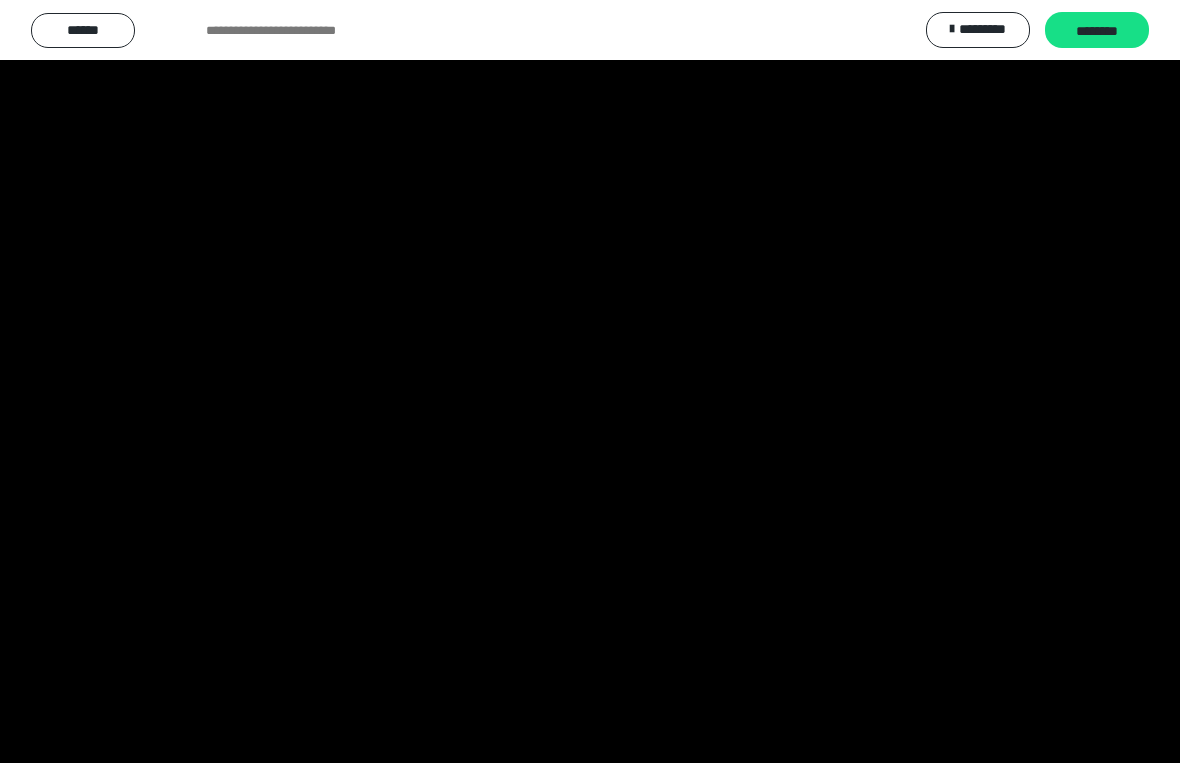click at bounding box center (590, 381) 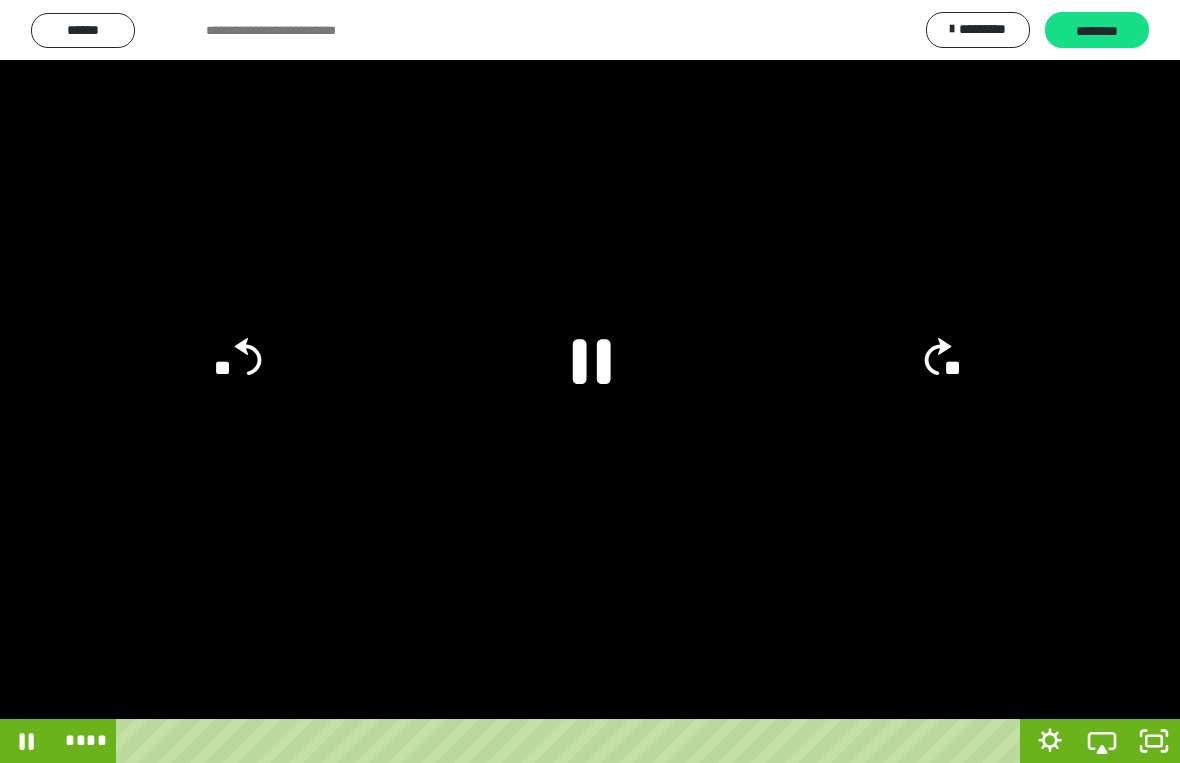 click on "**" 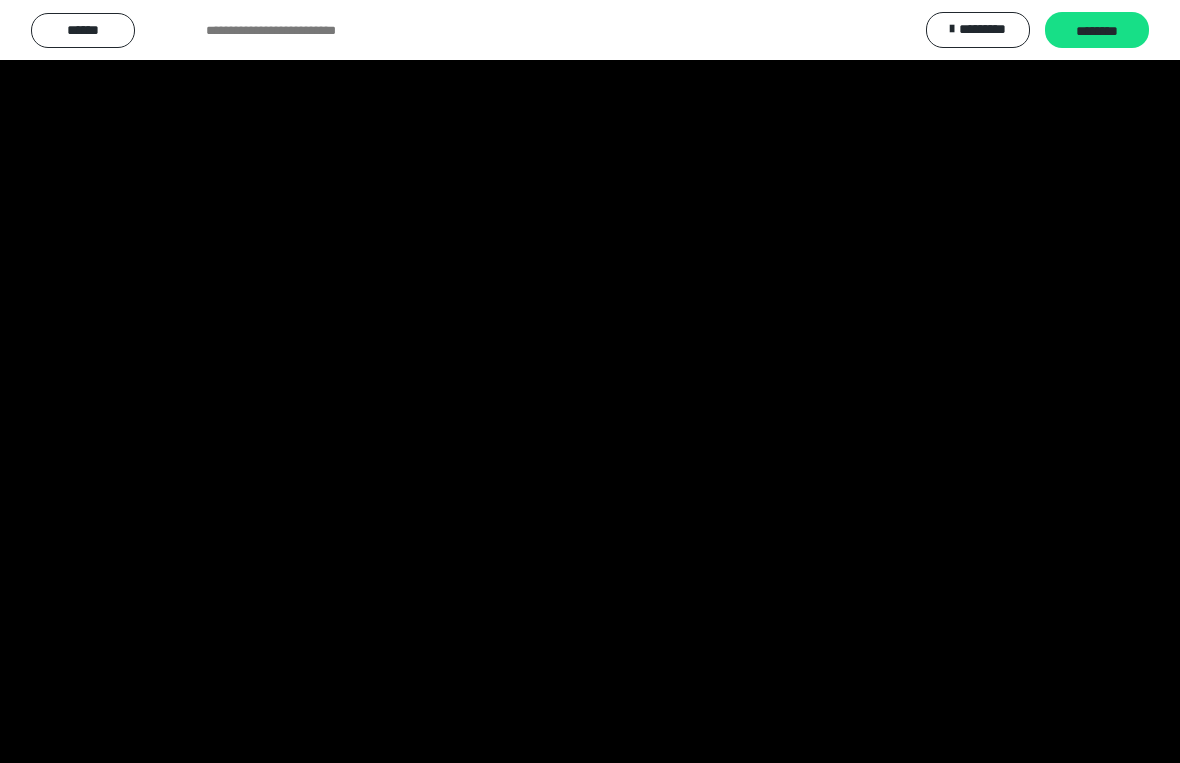click at bounding box center [590, 381] 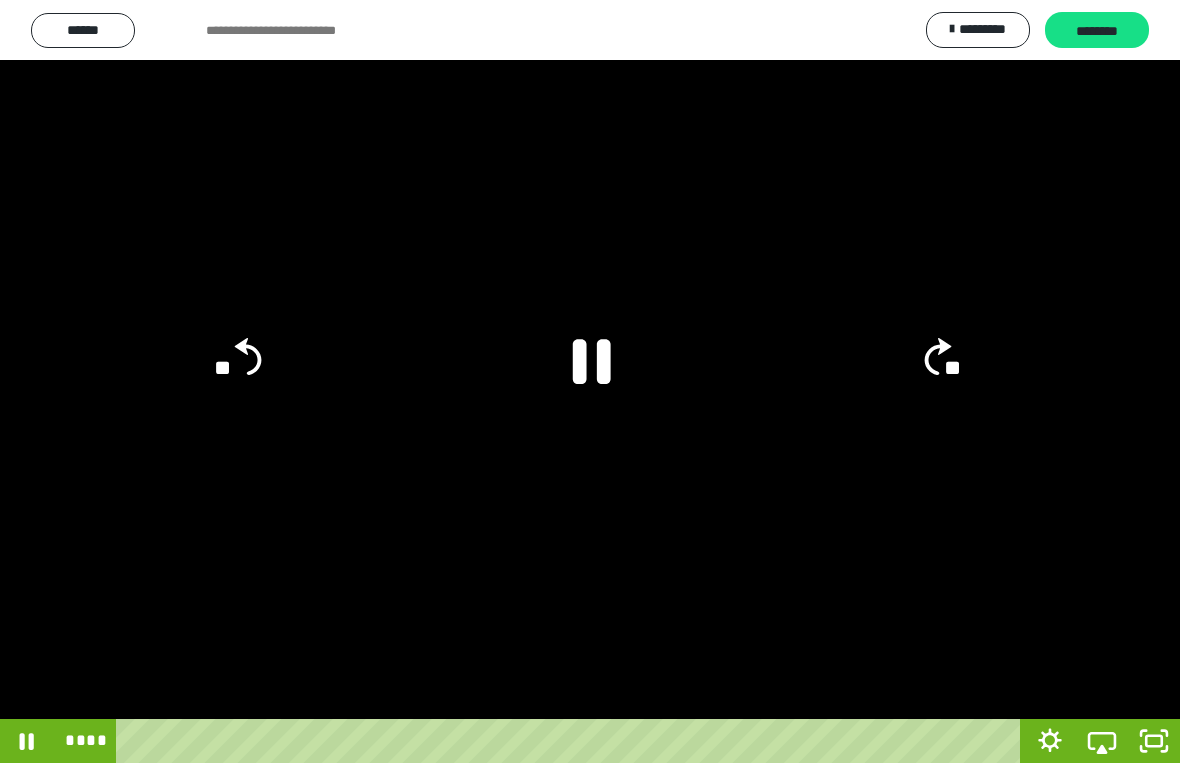 click on "**" 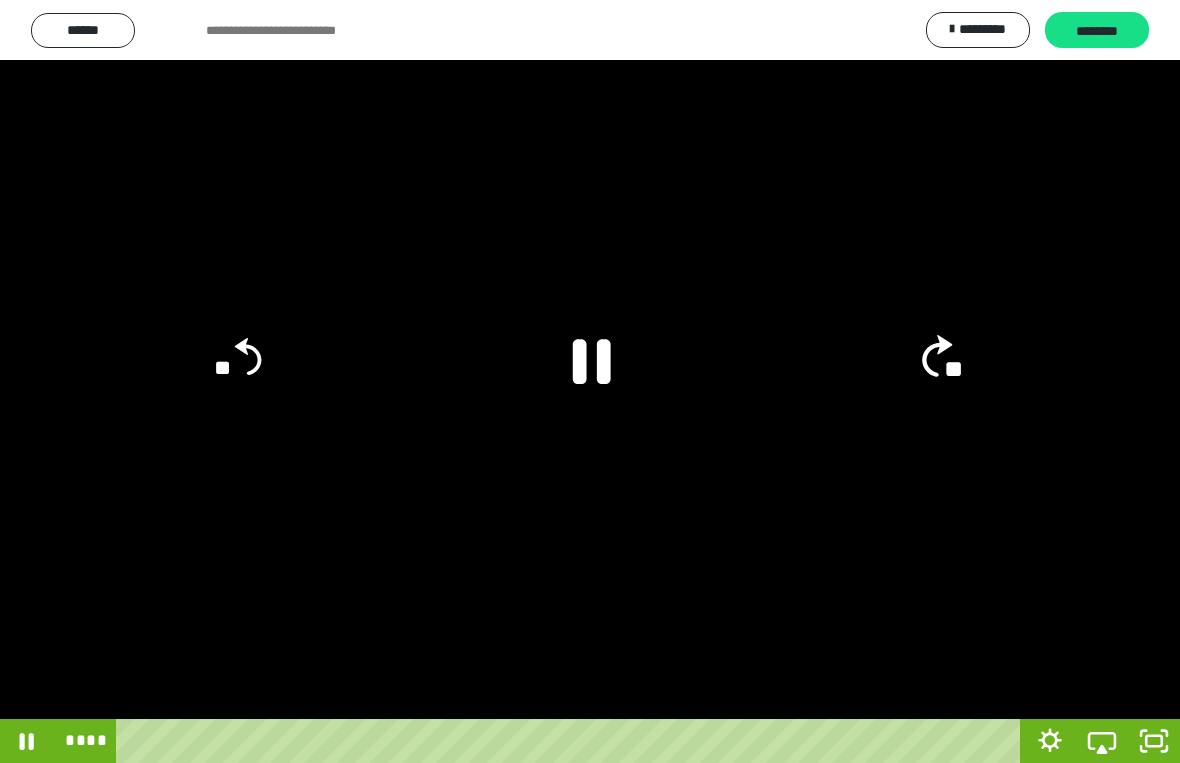click on "**" 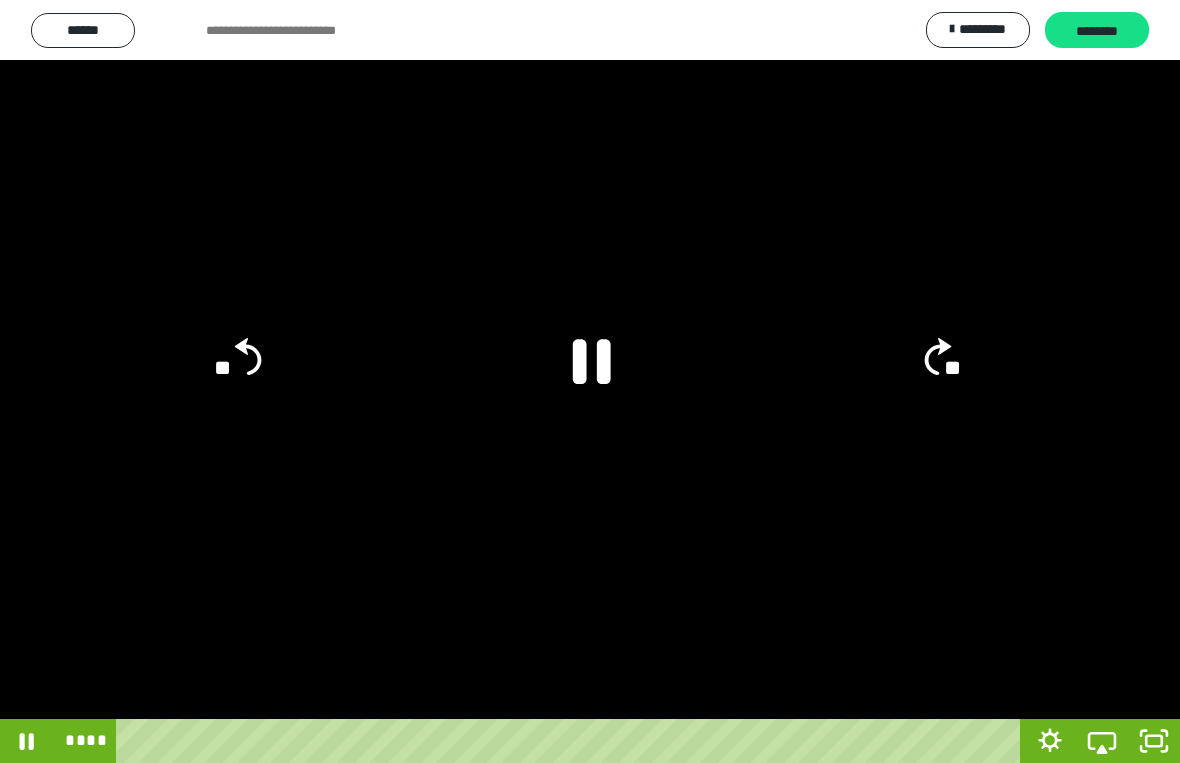 click 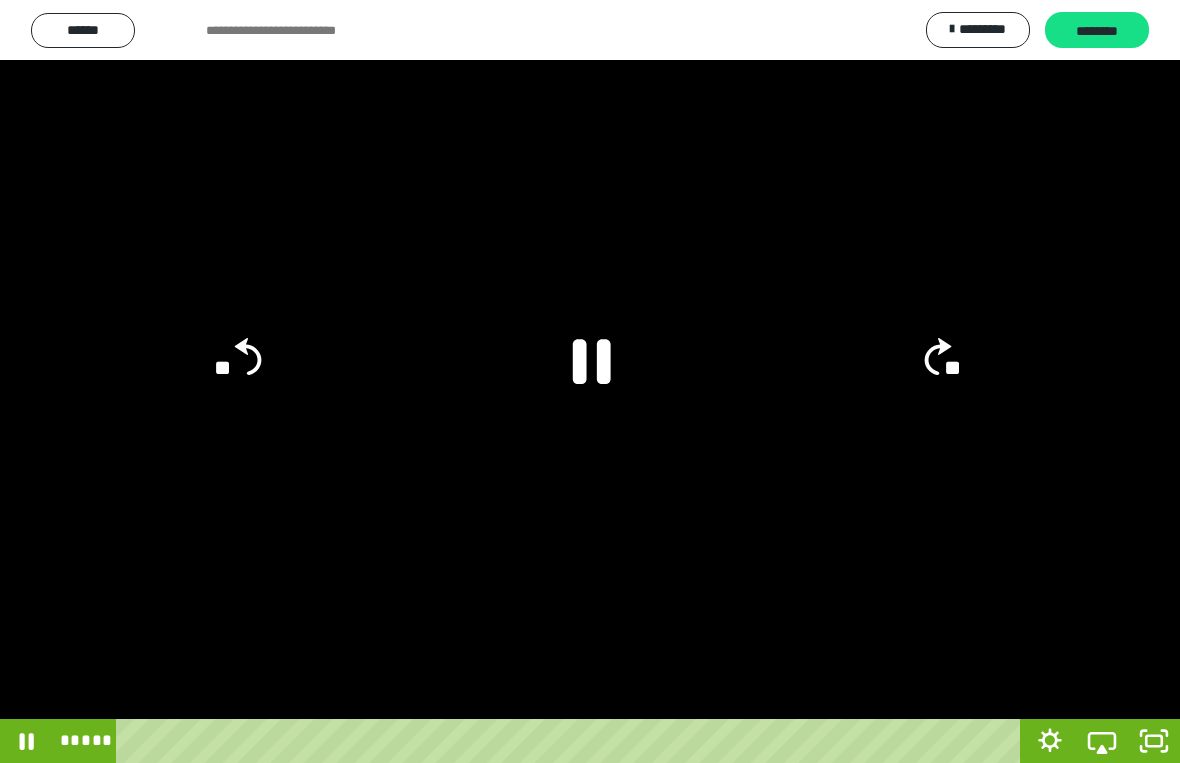 click 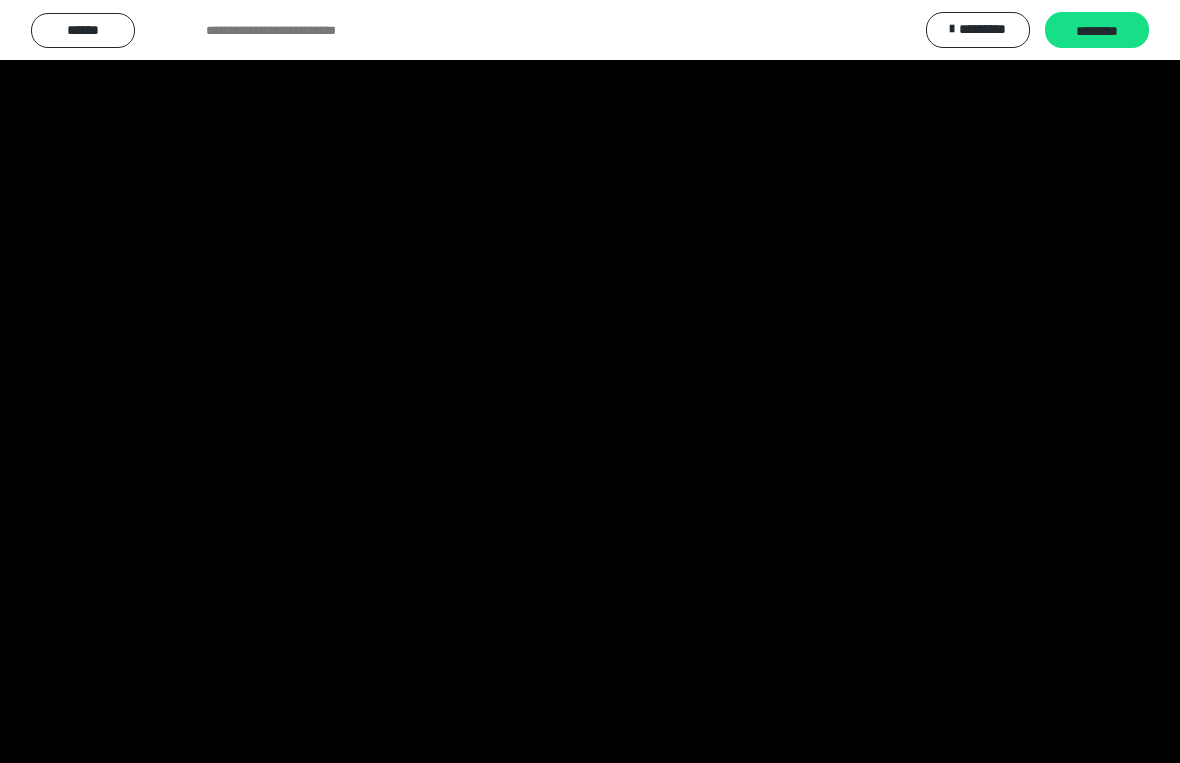 click at bounding box center [590, 381] 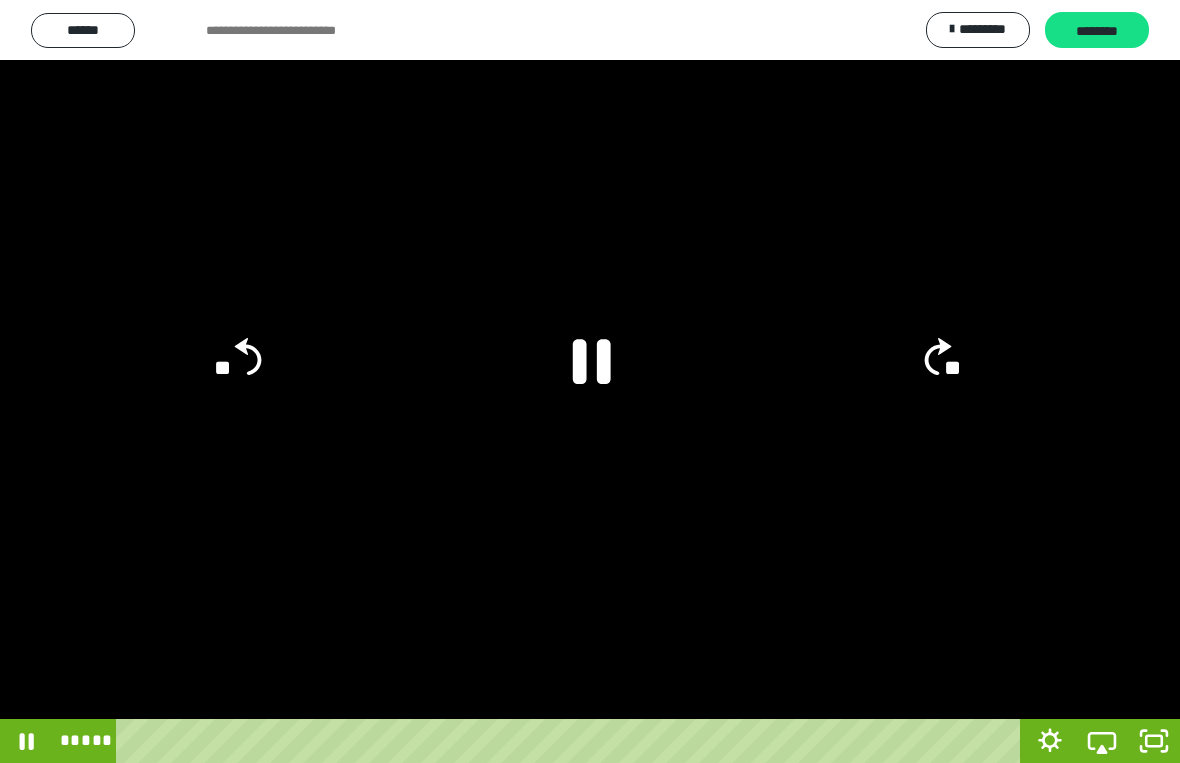 click 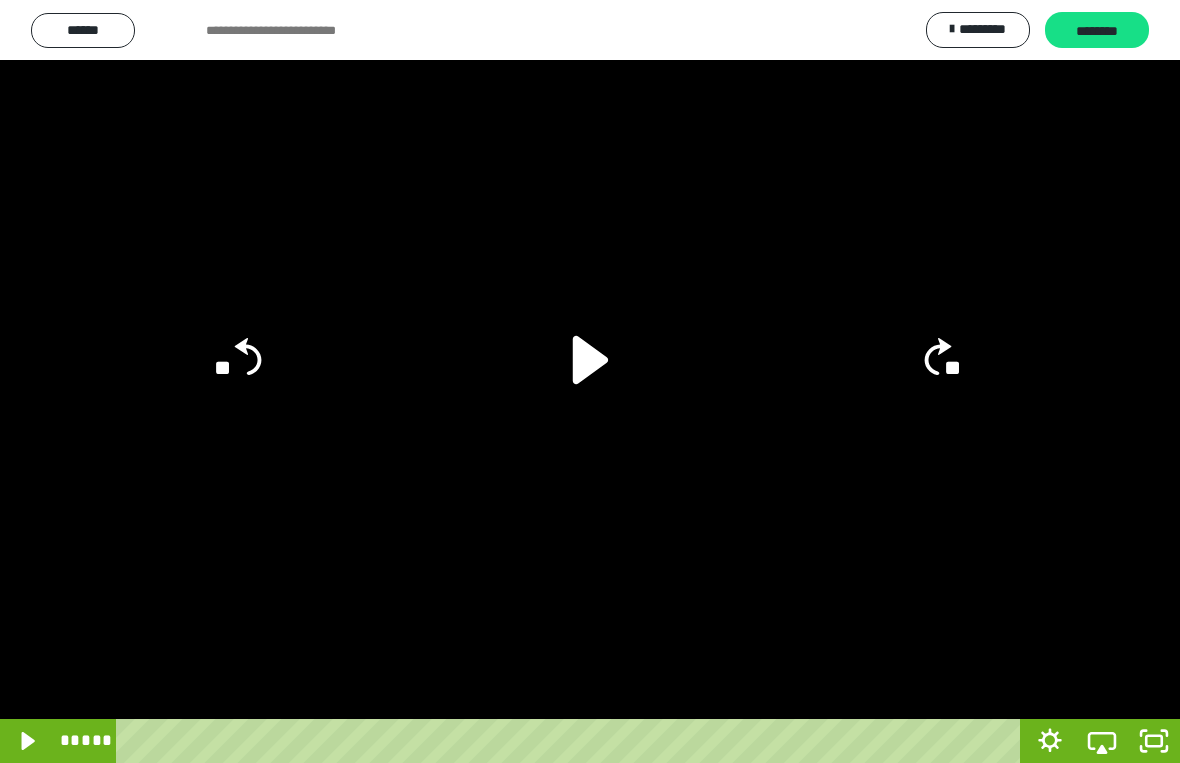 click 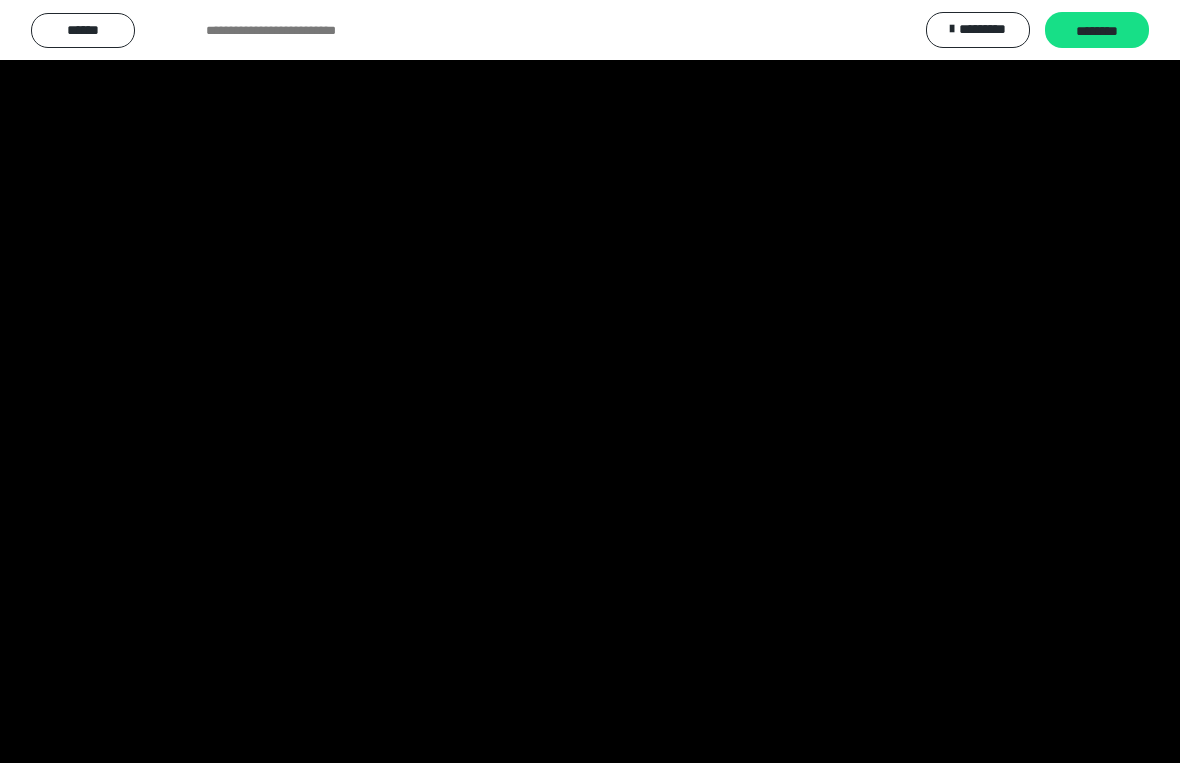 click at bounding box center (590, 381) 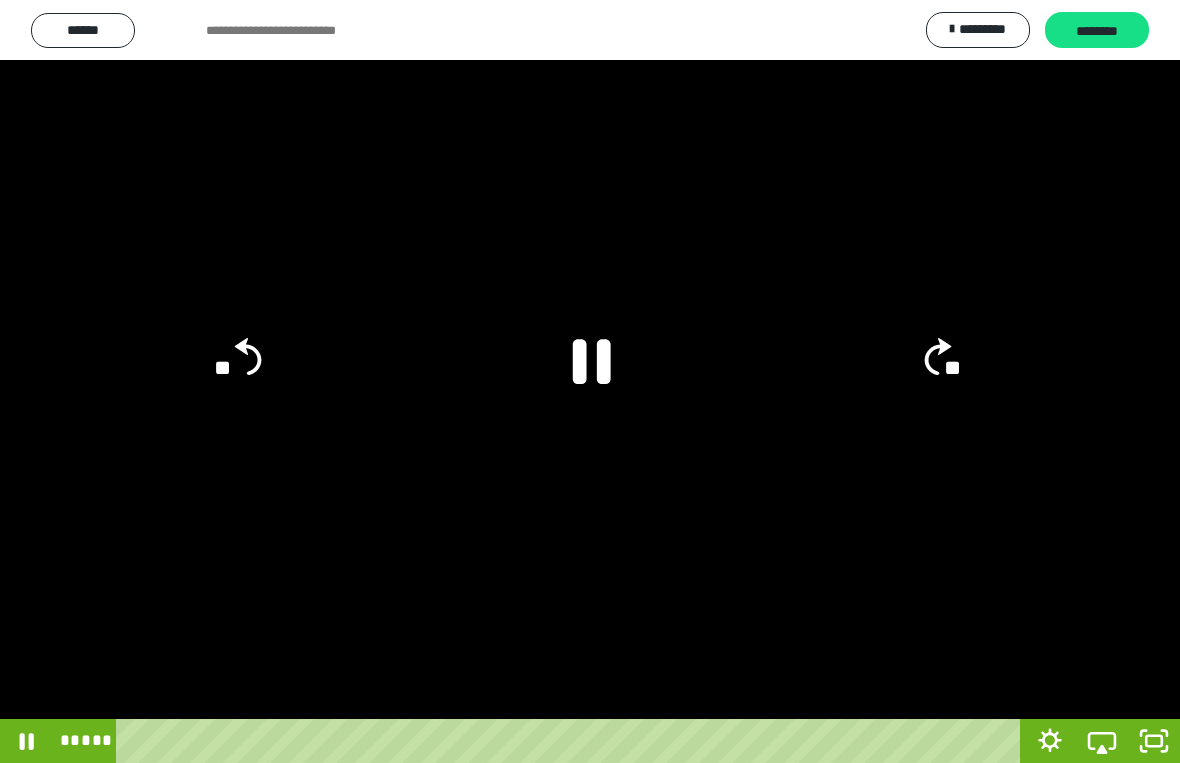 click 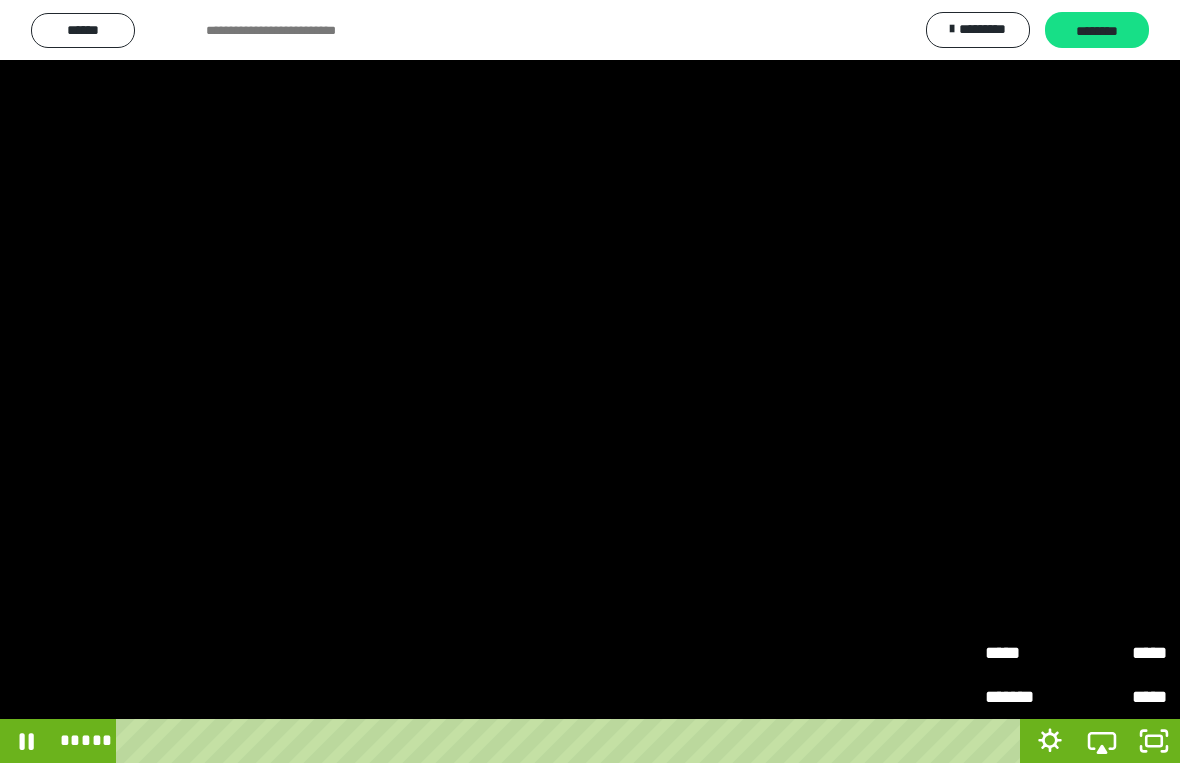 click on "*****" at bounding box center [1121, 645] 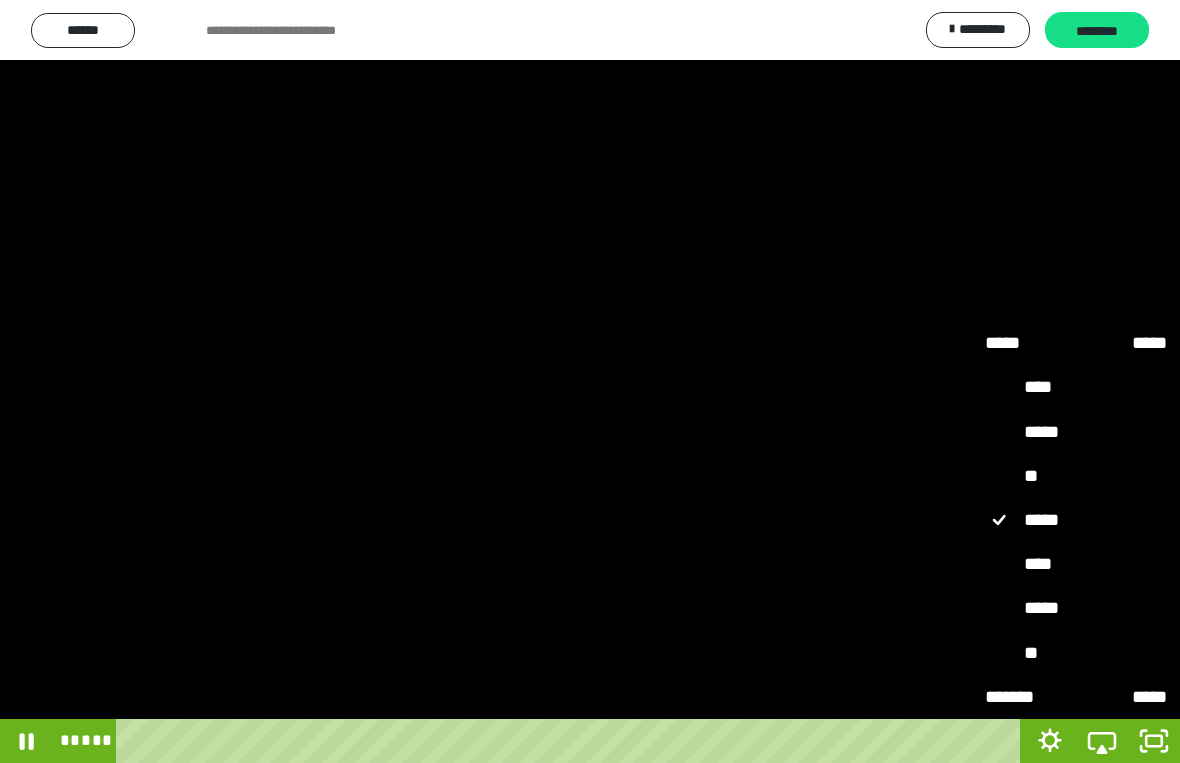 click on "****" at bounding box center [1076, 564] 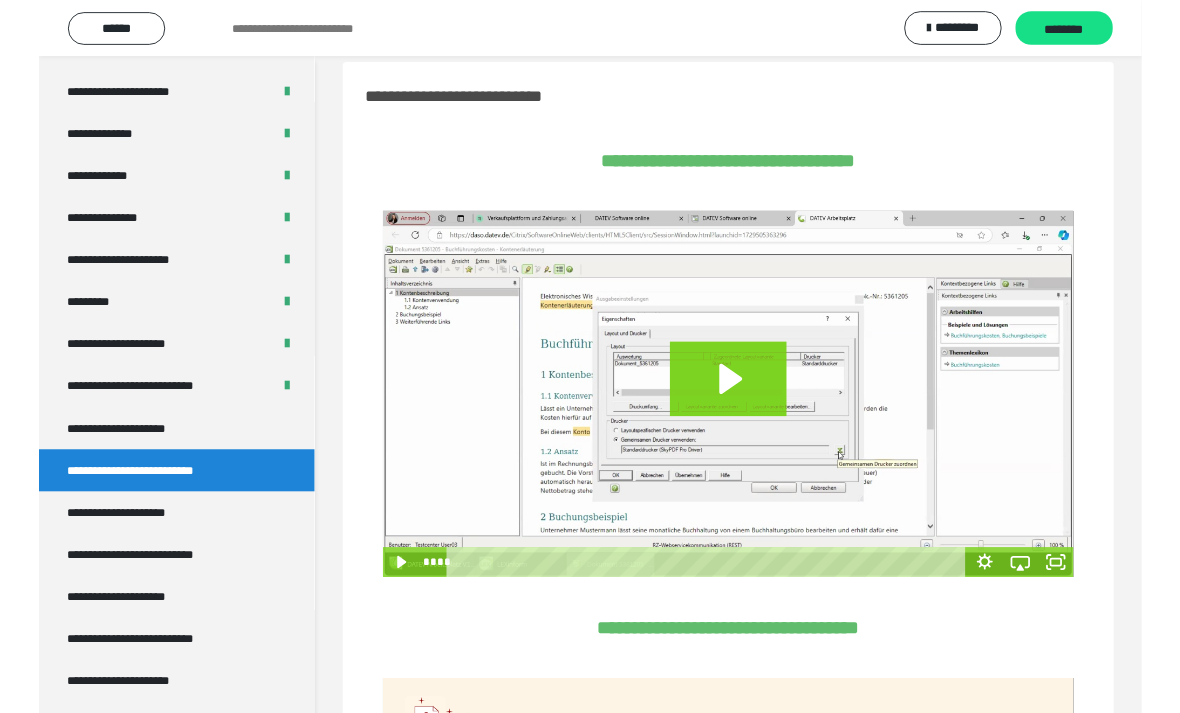scroll, scrollTop: 897, scrollLeft: 0, axis: vertical 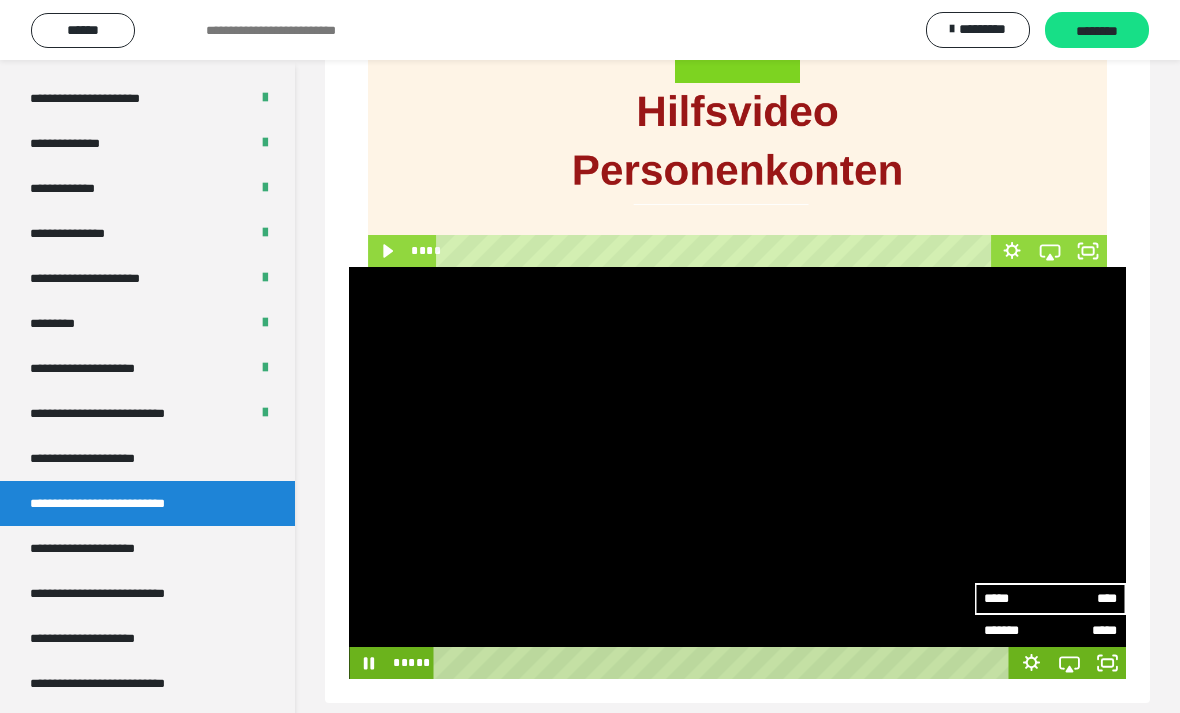 click 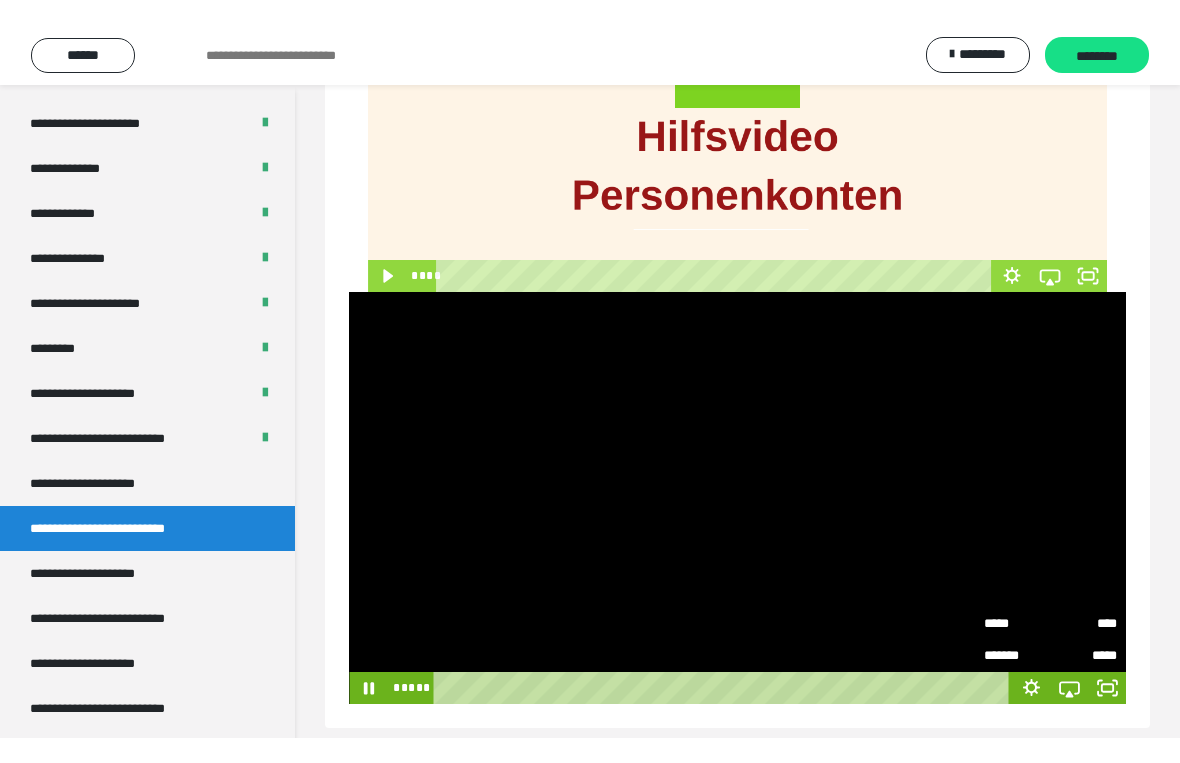 scroll, scrollTop: 24, scrollLeft: 0, axis: vertical 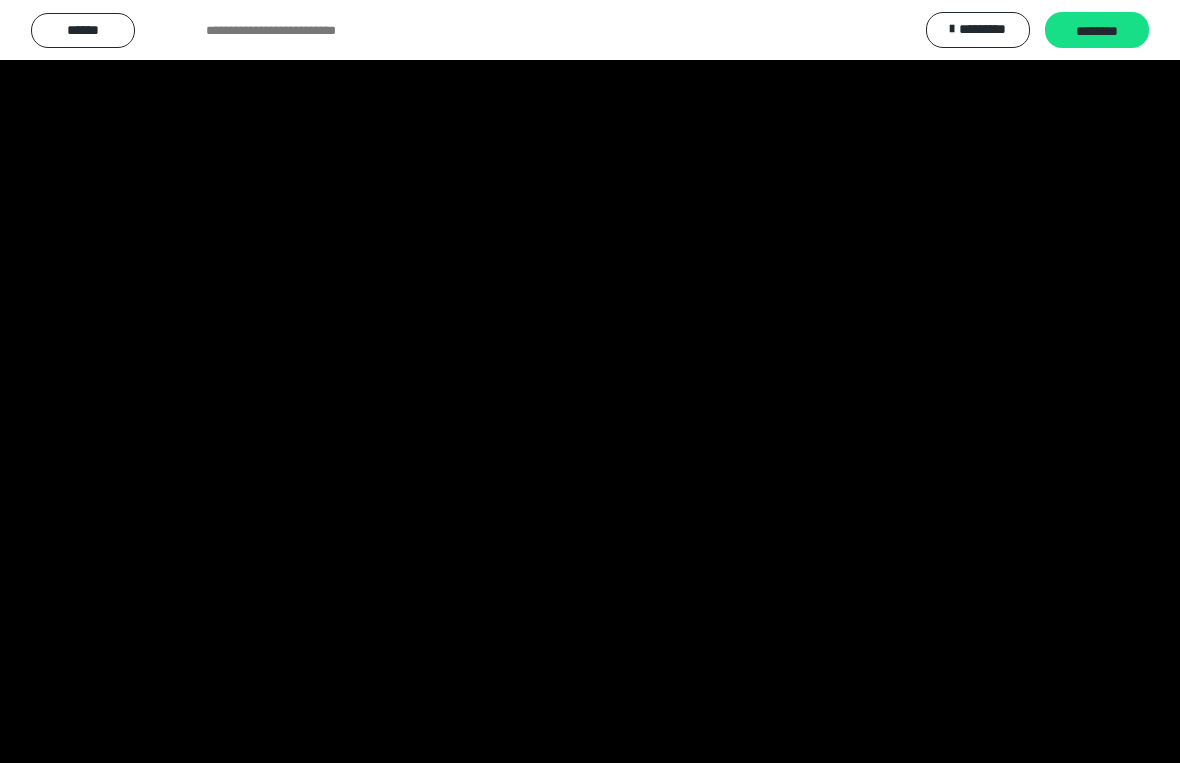 click at bounding box center (590, 381) 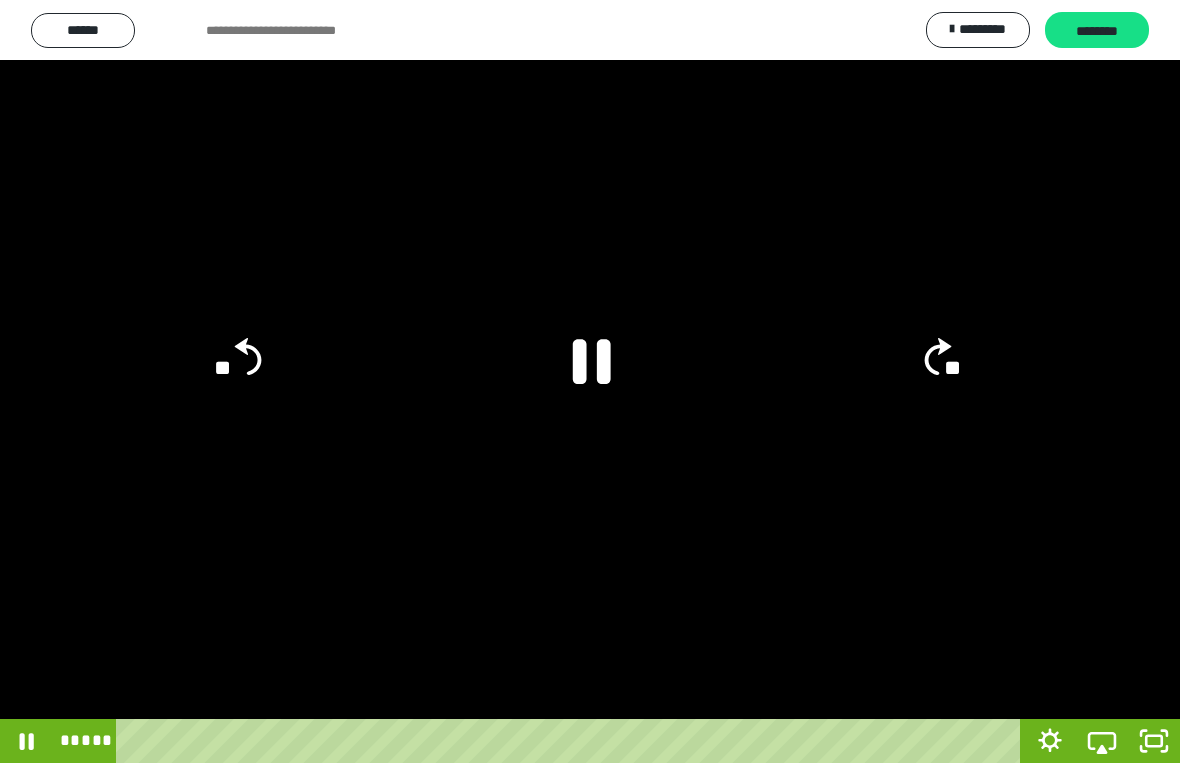 click on "**" 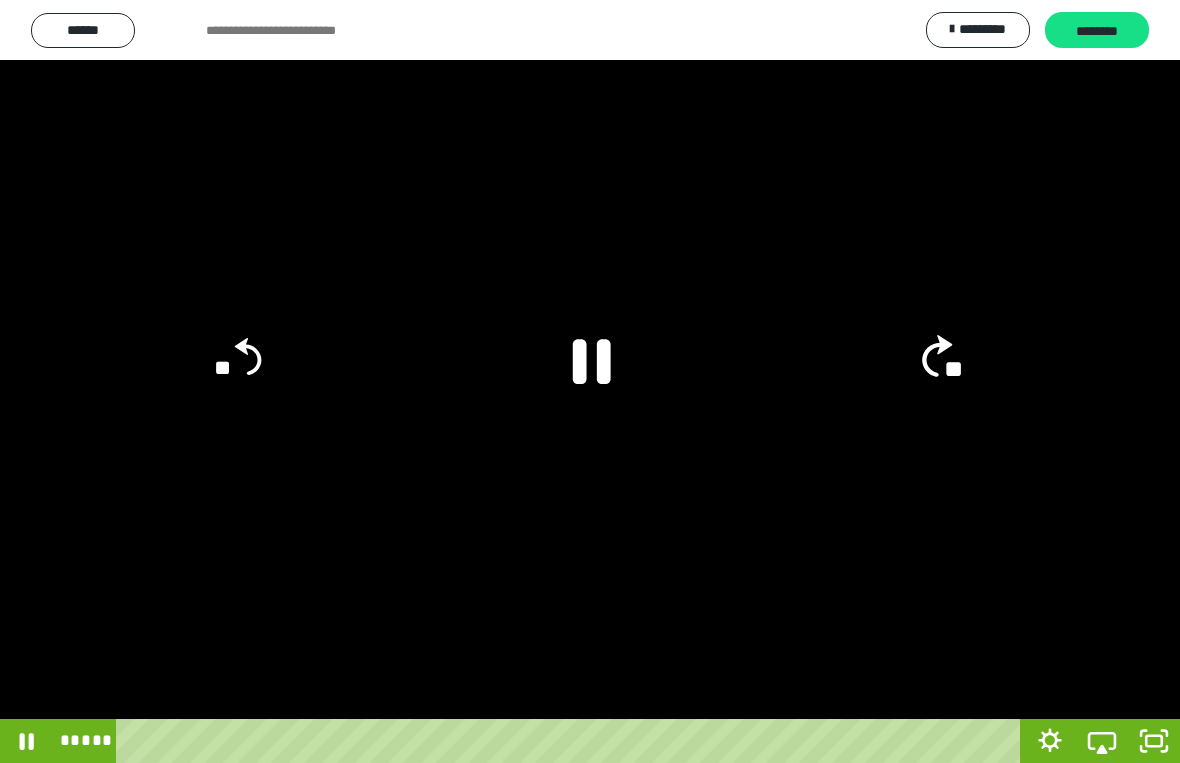 click on "**" 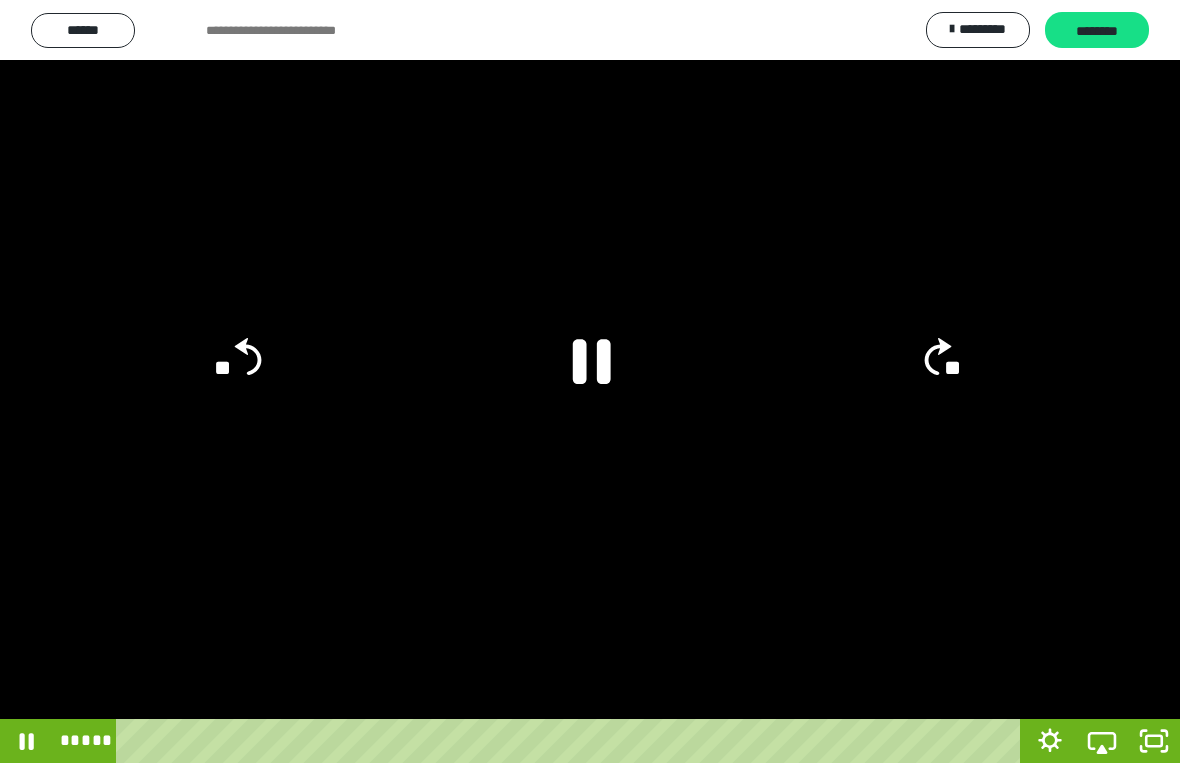 click on "**" 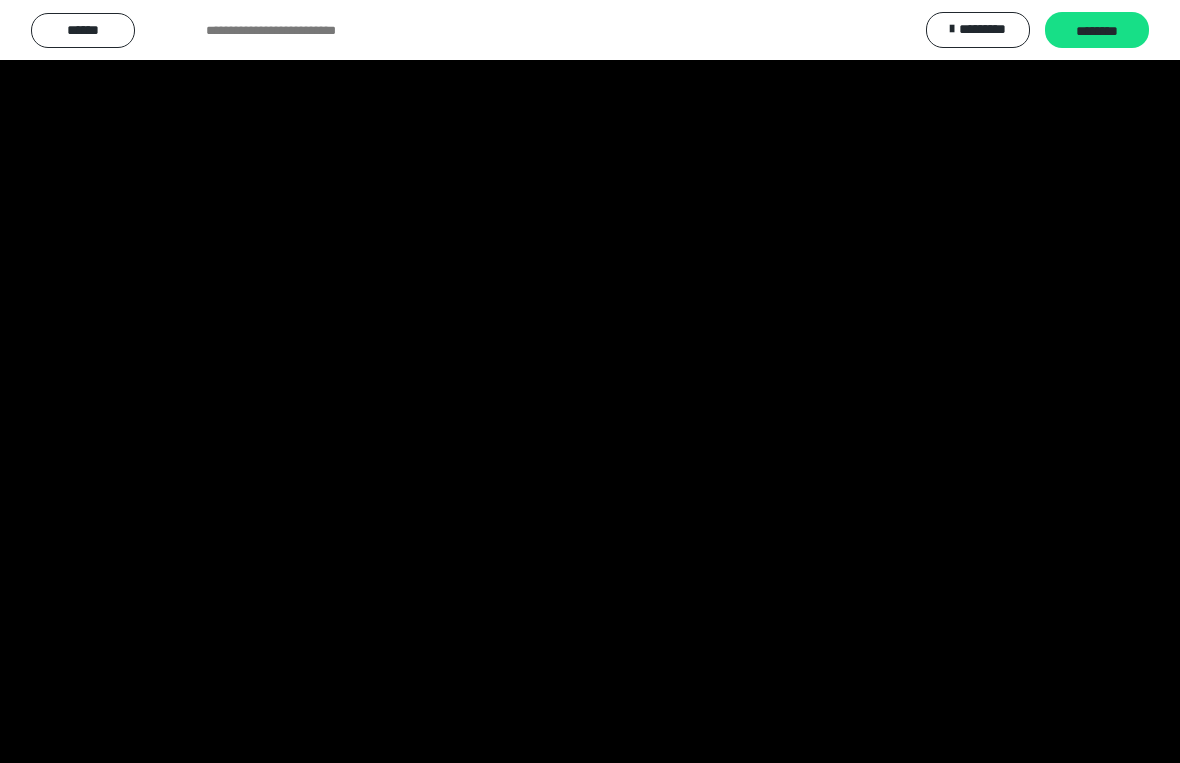 click at bounding box center [590, 381] 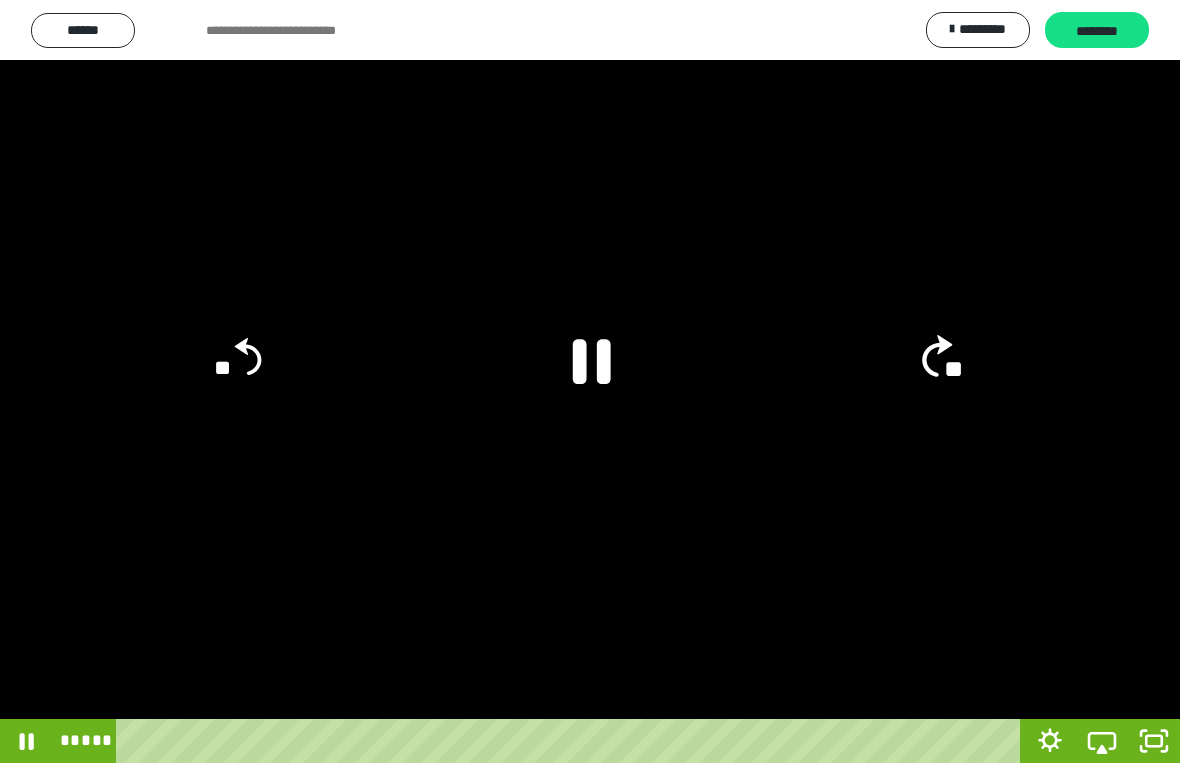 click on "**" 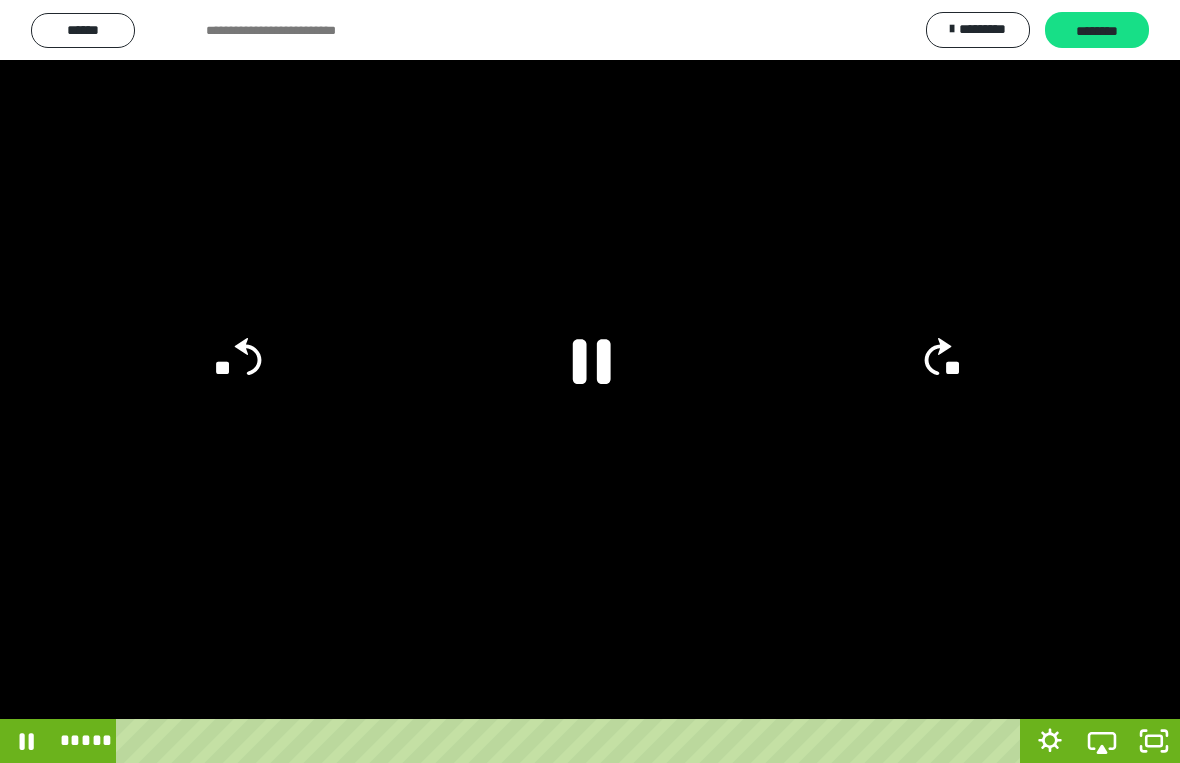 click 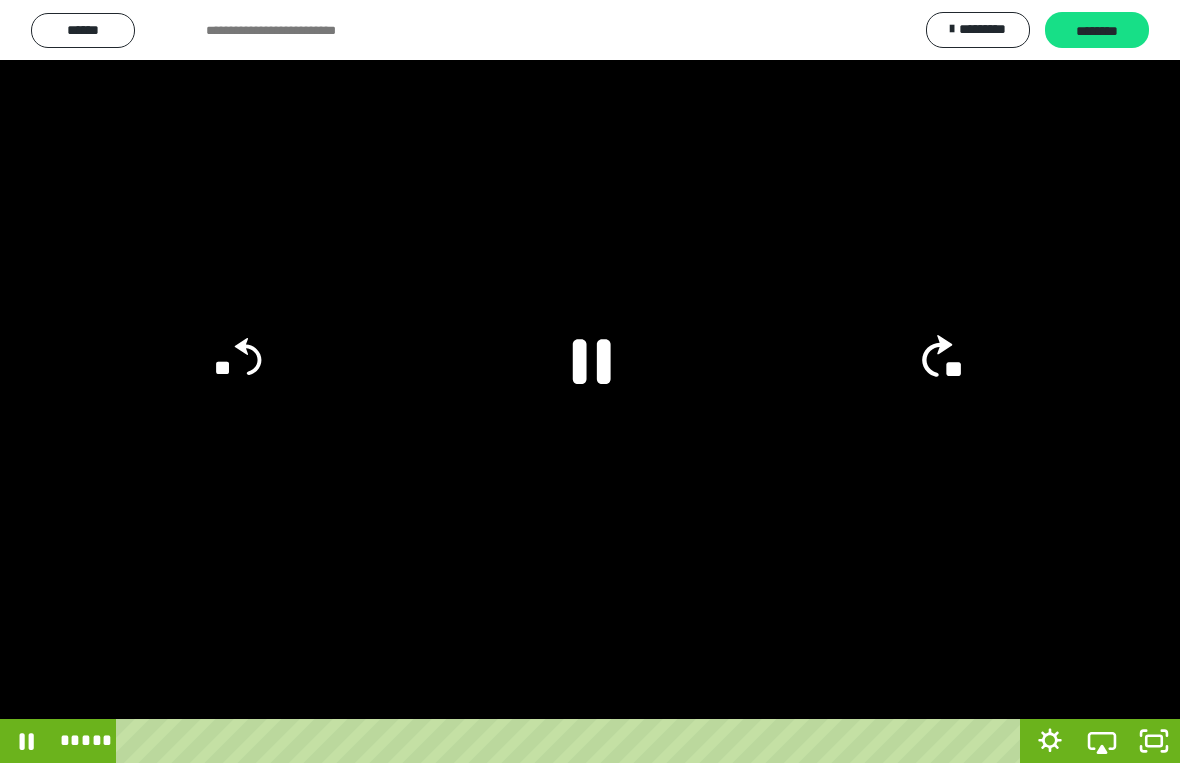 click on "**" 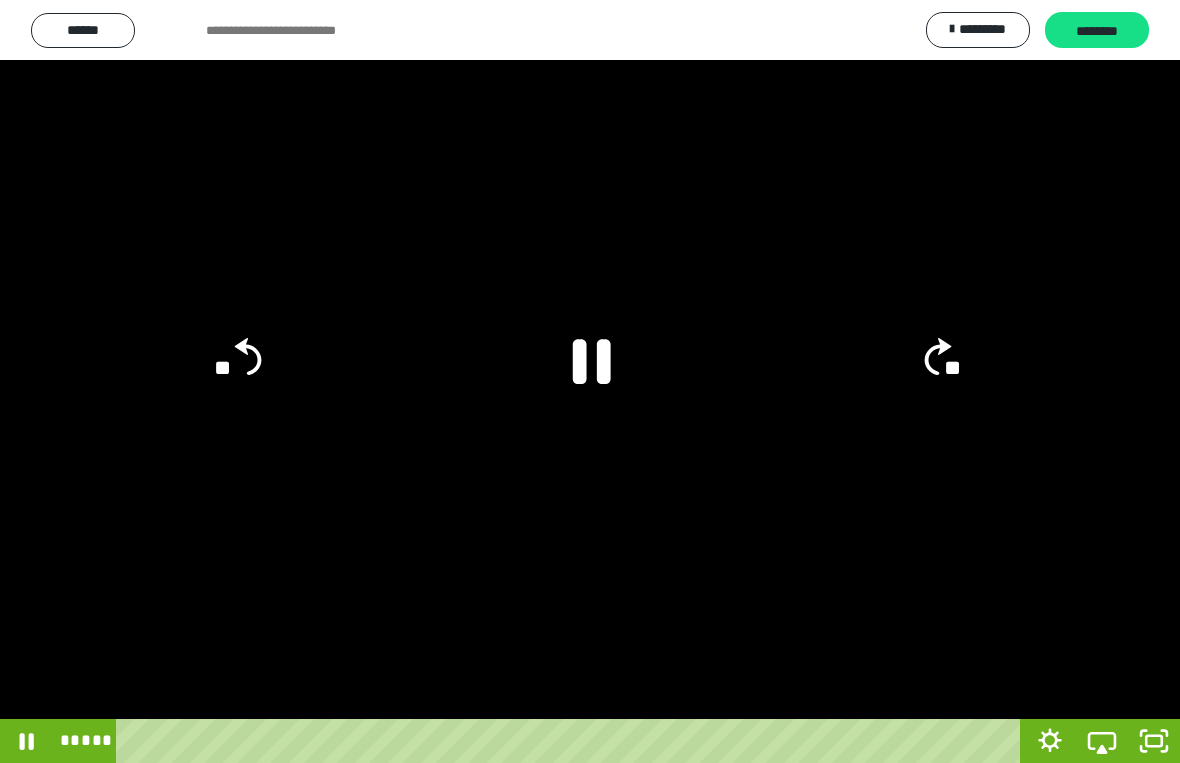 click on "**" 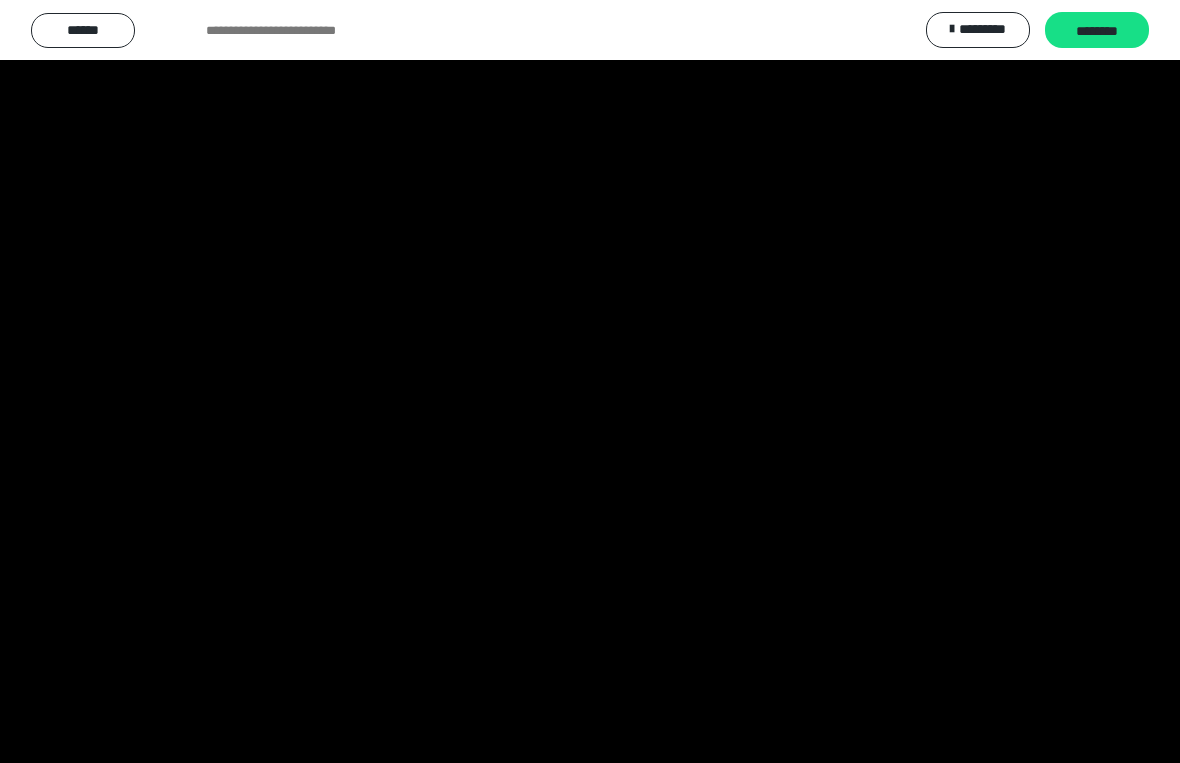 click at bounding box center [590, 381] 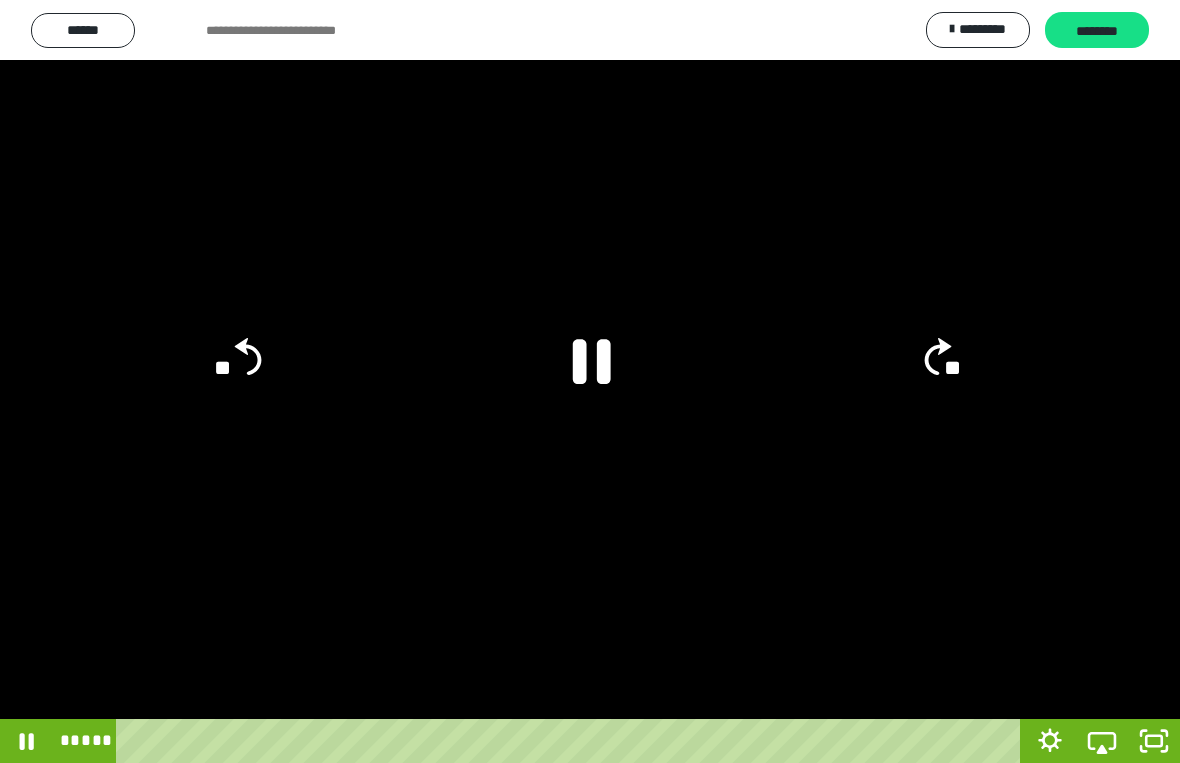click on "**" 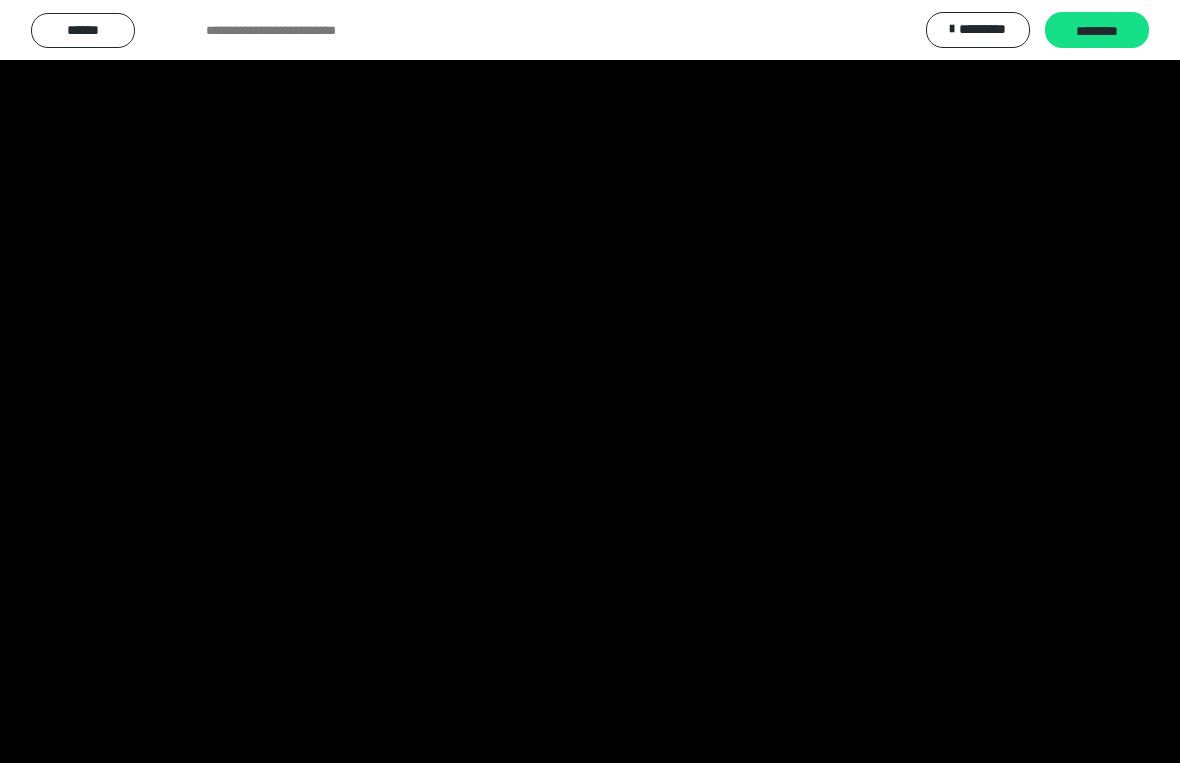 click at bounding box center [590, 381] 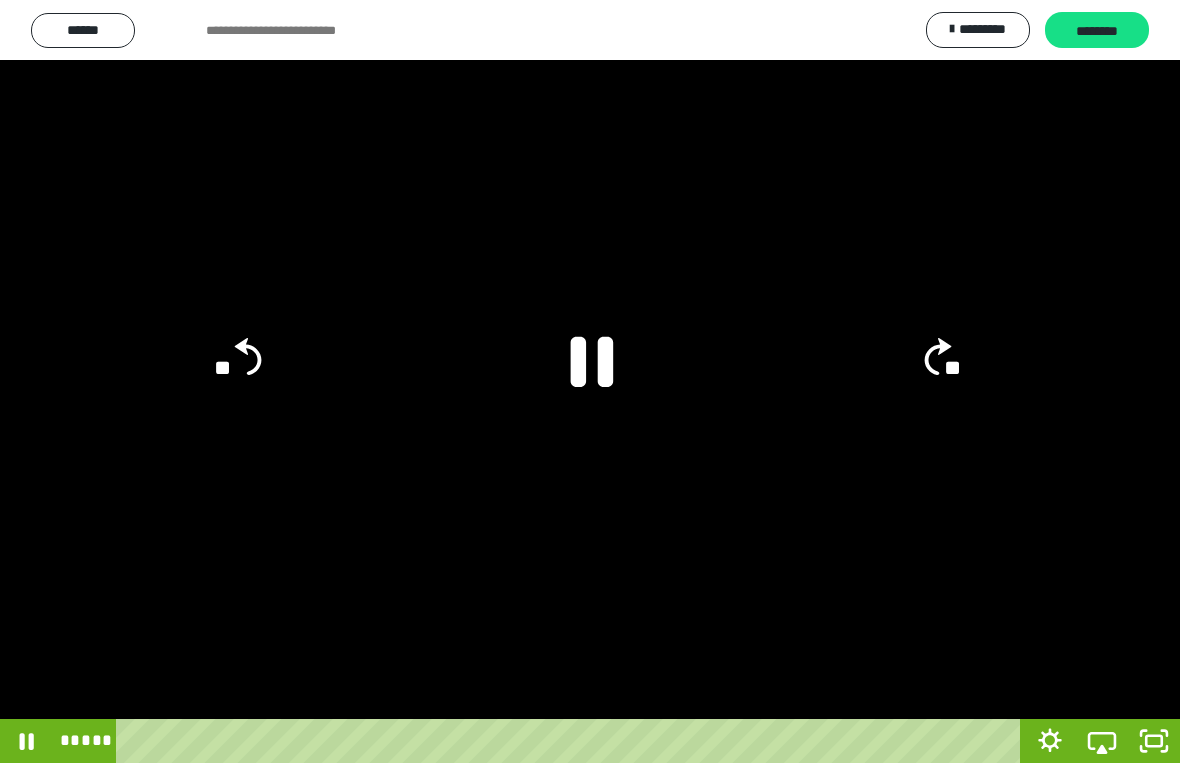 click 